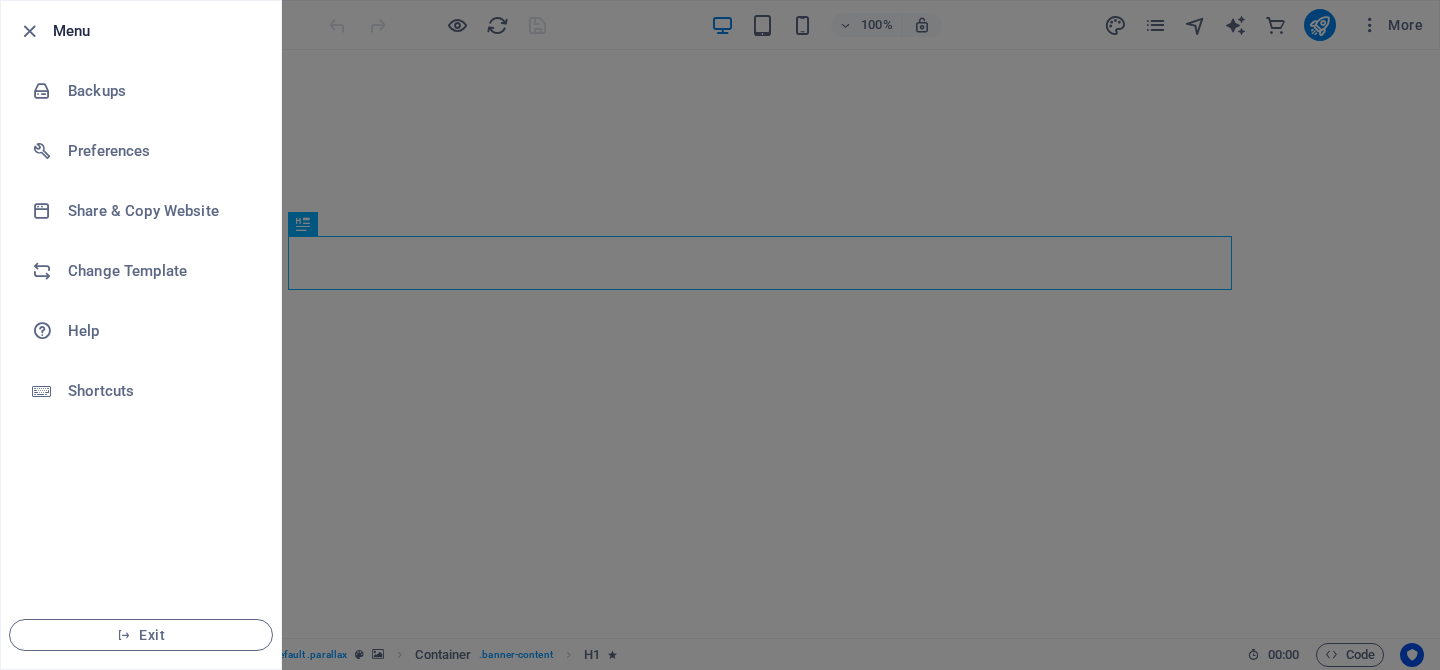 scroll, scrollTop: 0, scrollLeft: 0, axis: both 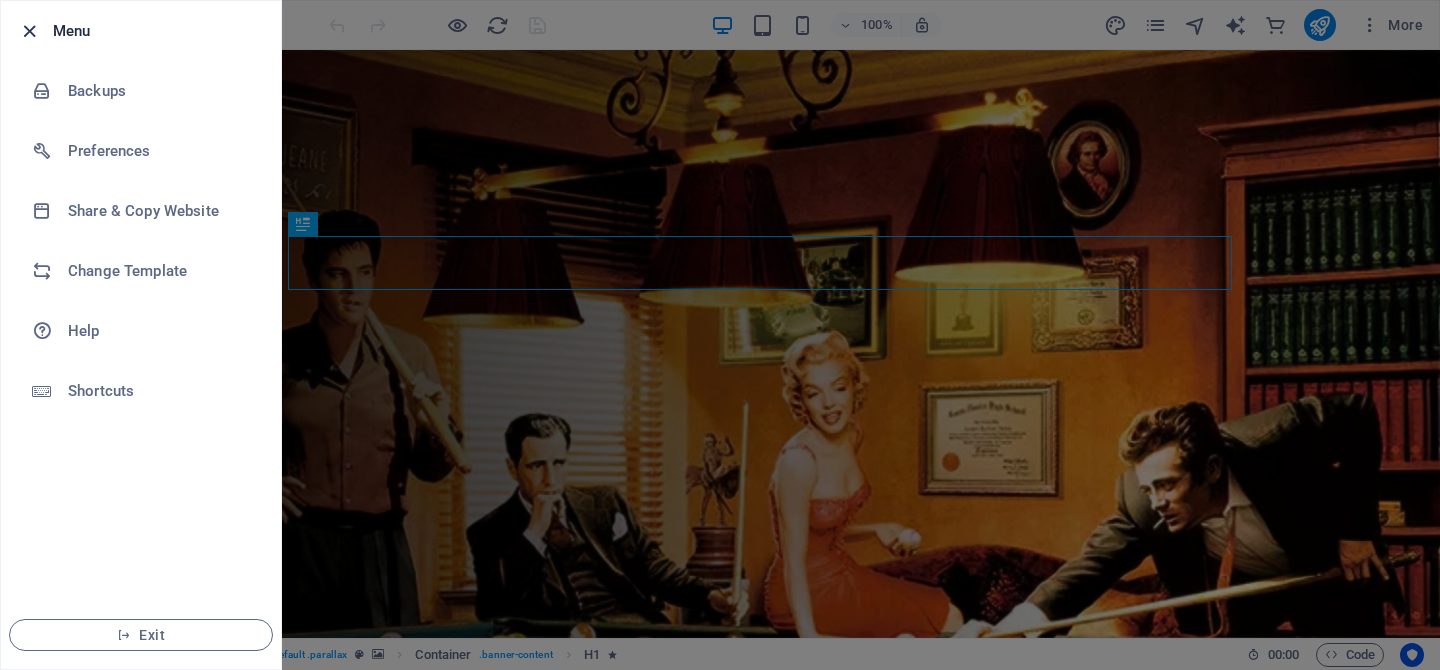 click at bounding box center [29, 31] 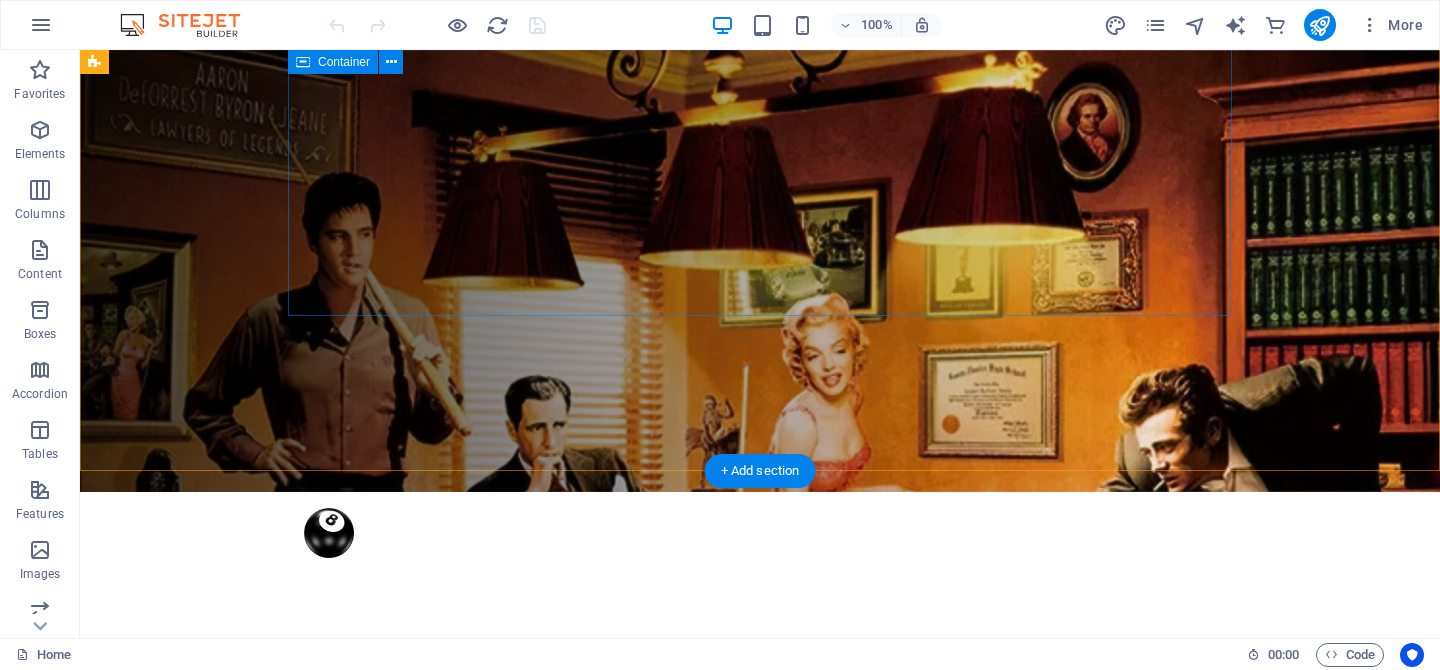 scroll, scrollTop: 143, scrollLeft: 0, axis: vertical 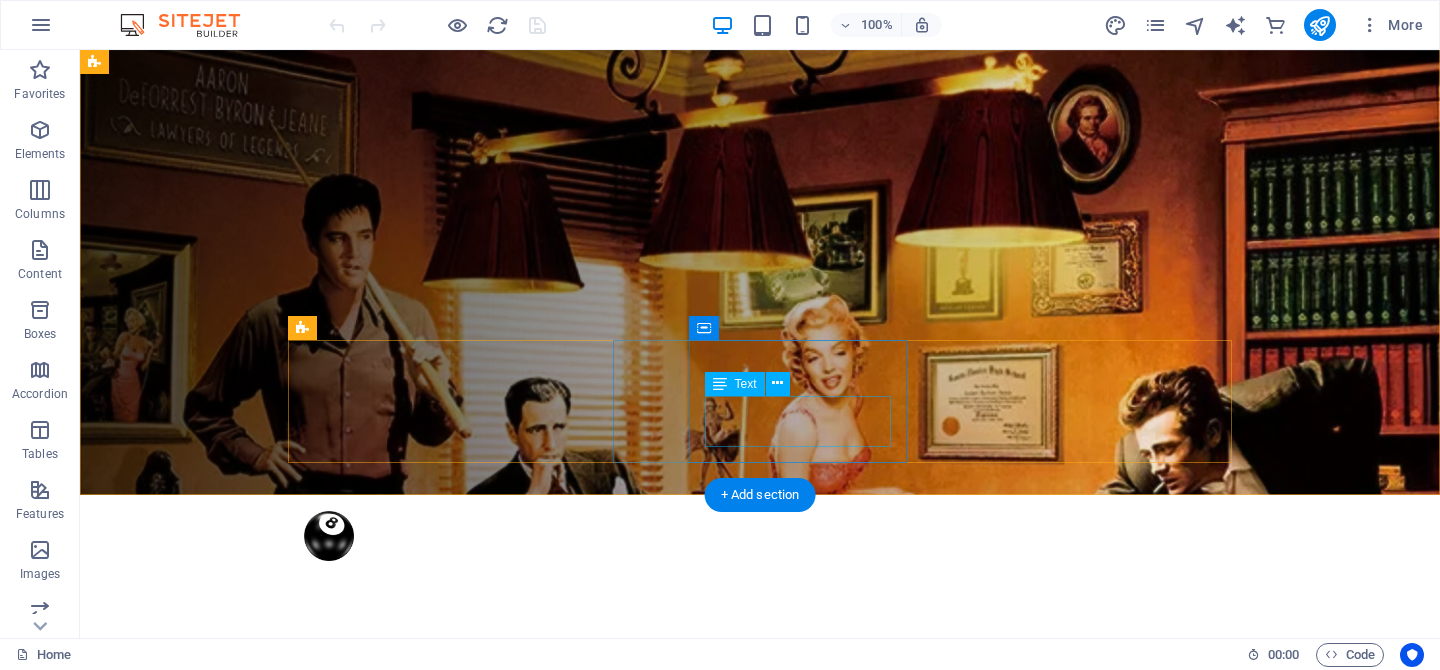 click on "September 9, 2025 - March 17, 2026" at bounding box center [760, 1297] 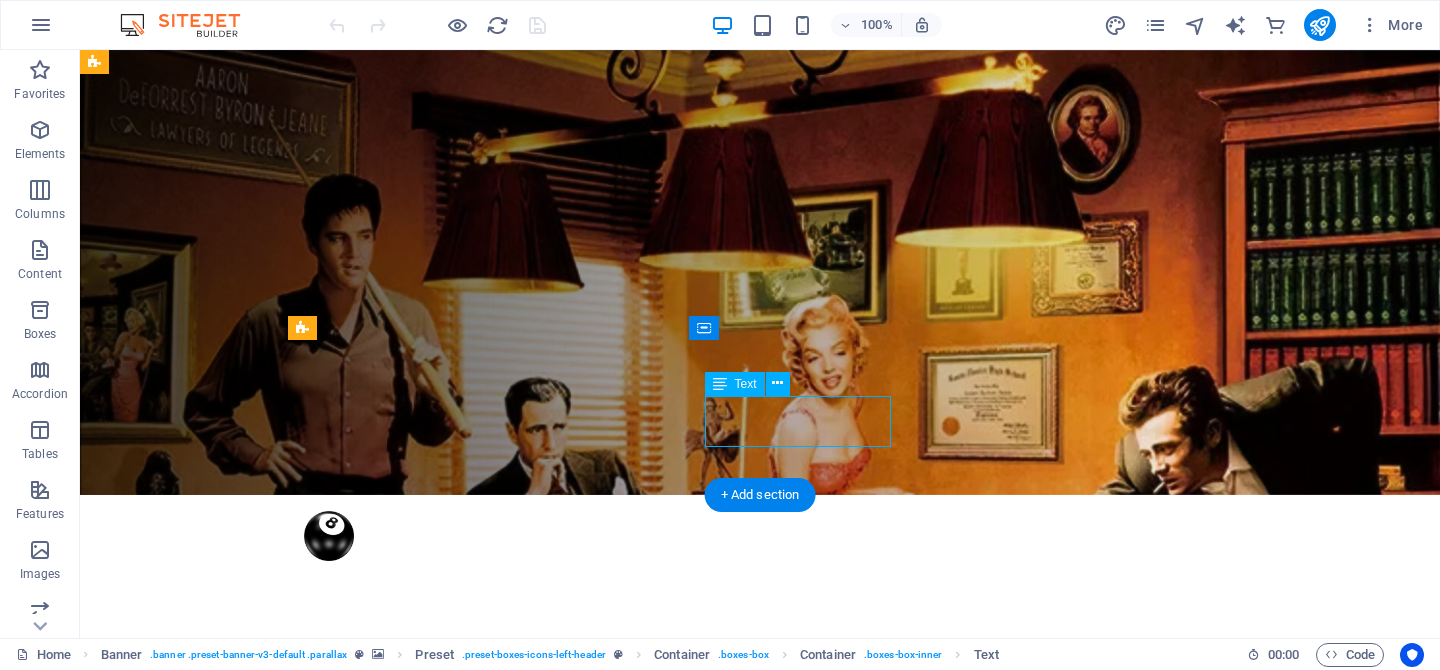 click on "September 9, 2025 - March 17, 2026" at bounding box center (760, 1297) 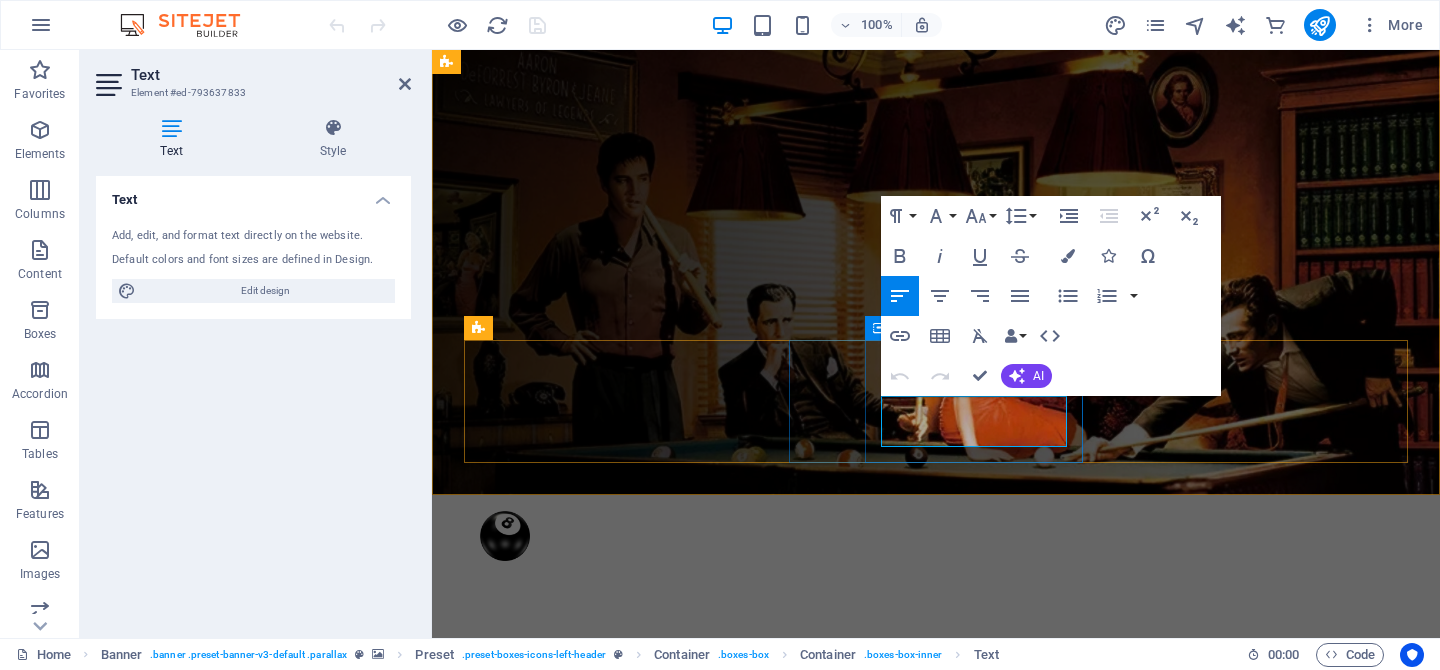 click on "September 9, 2025 - March 17, 2026" at bounding box center [936, 1297] 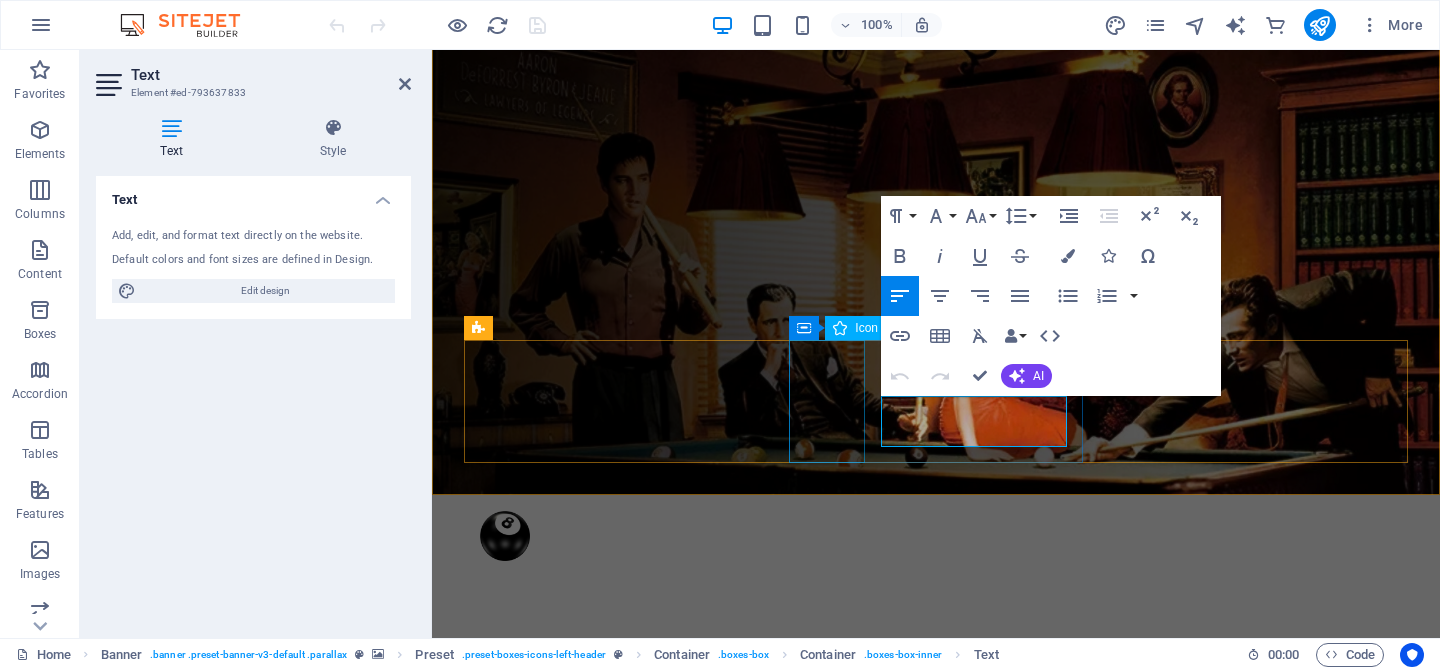 click at bounding box center (936, 1190) 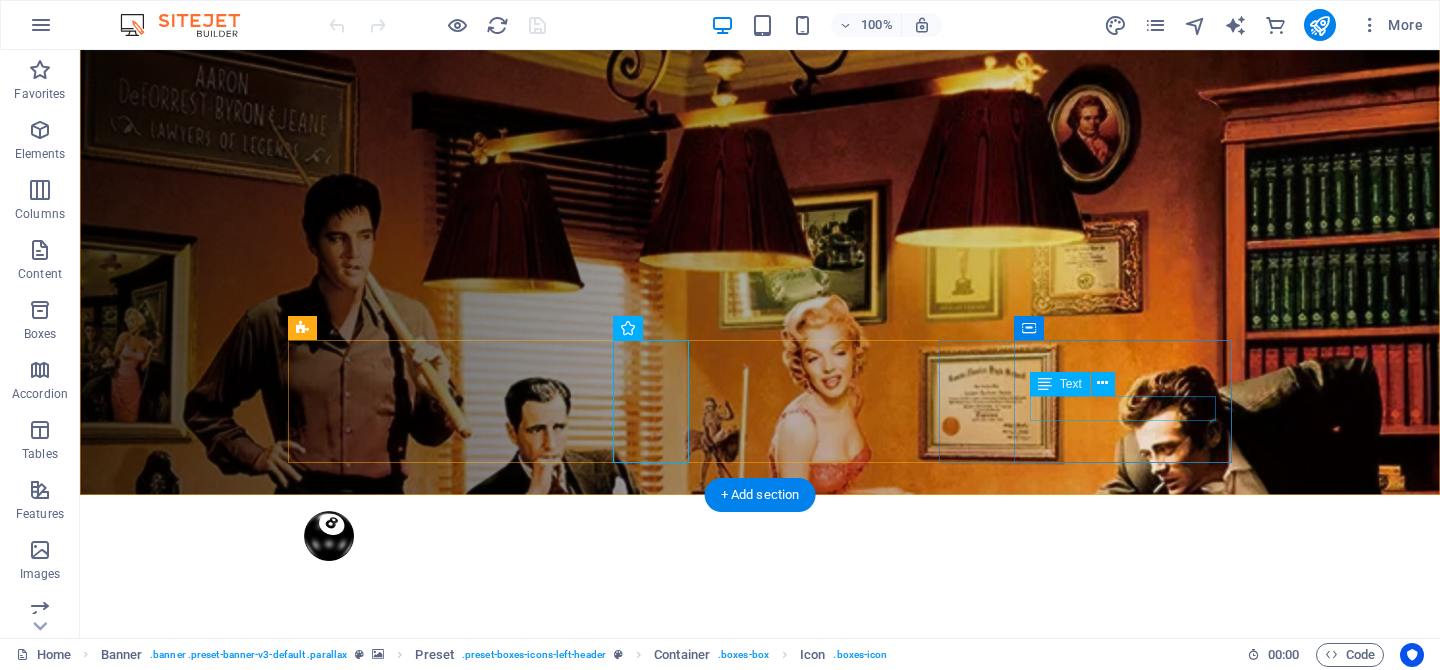 click on "March 21-22, 2026" at bounding box center (760, 1486) 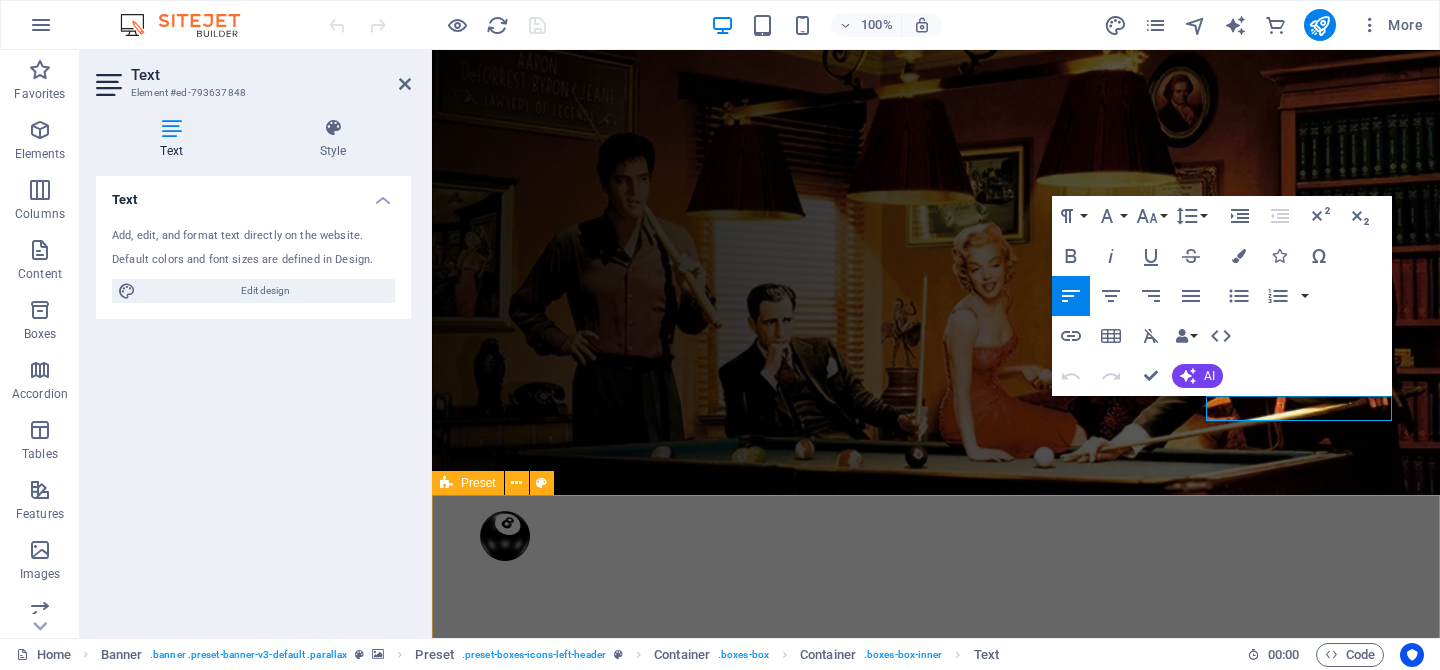 click on "About us The Vernon 8 Ball Pool League is a social group focused on fun and friendship, playing 8-ball pool at various pubs in Vernon every Tuesday night. The league is open to new members and supports those looking to connect with the community. It's also a great way to enhance your Tuesday night while making new friends with people who share common interests." at bounding box center (936, 1757) 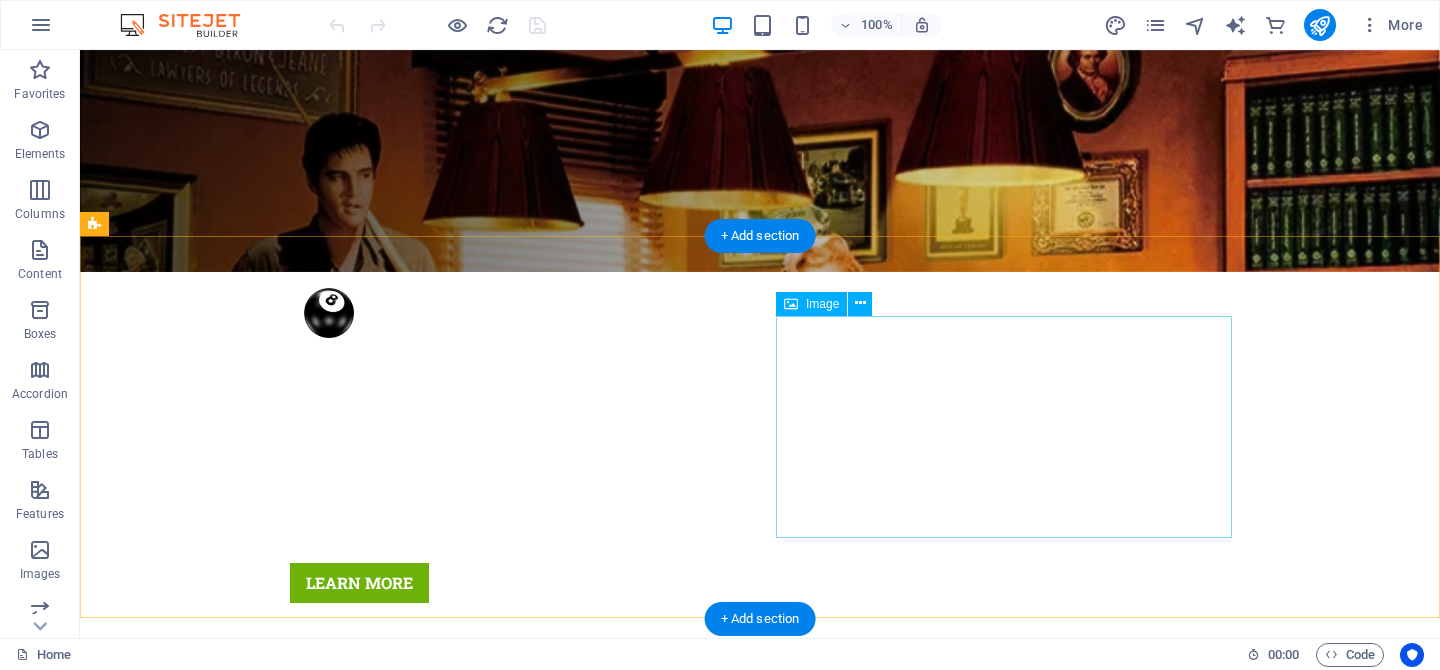 scroll, scrollTop: 349, scrollLeft: 0, axis: vertical 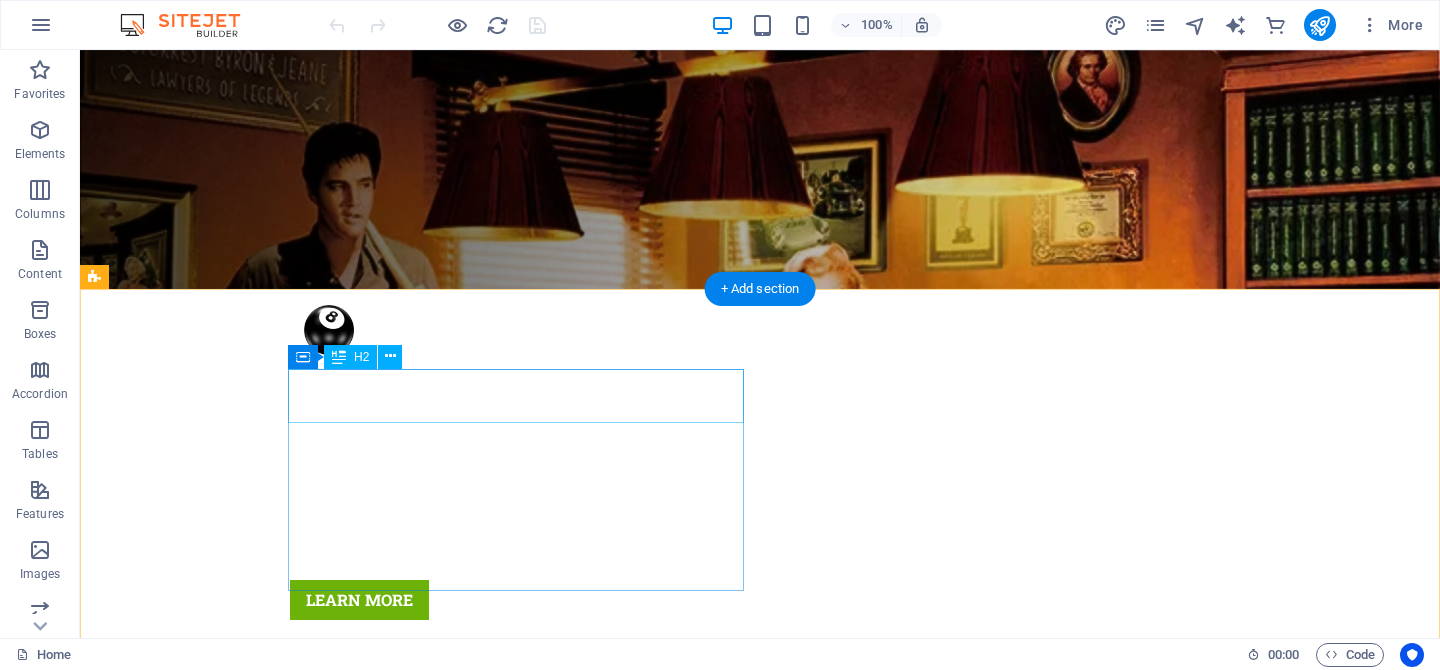 click on "About us" at bounding box center (568, 1447) 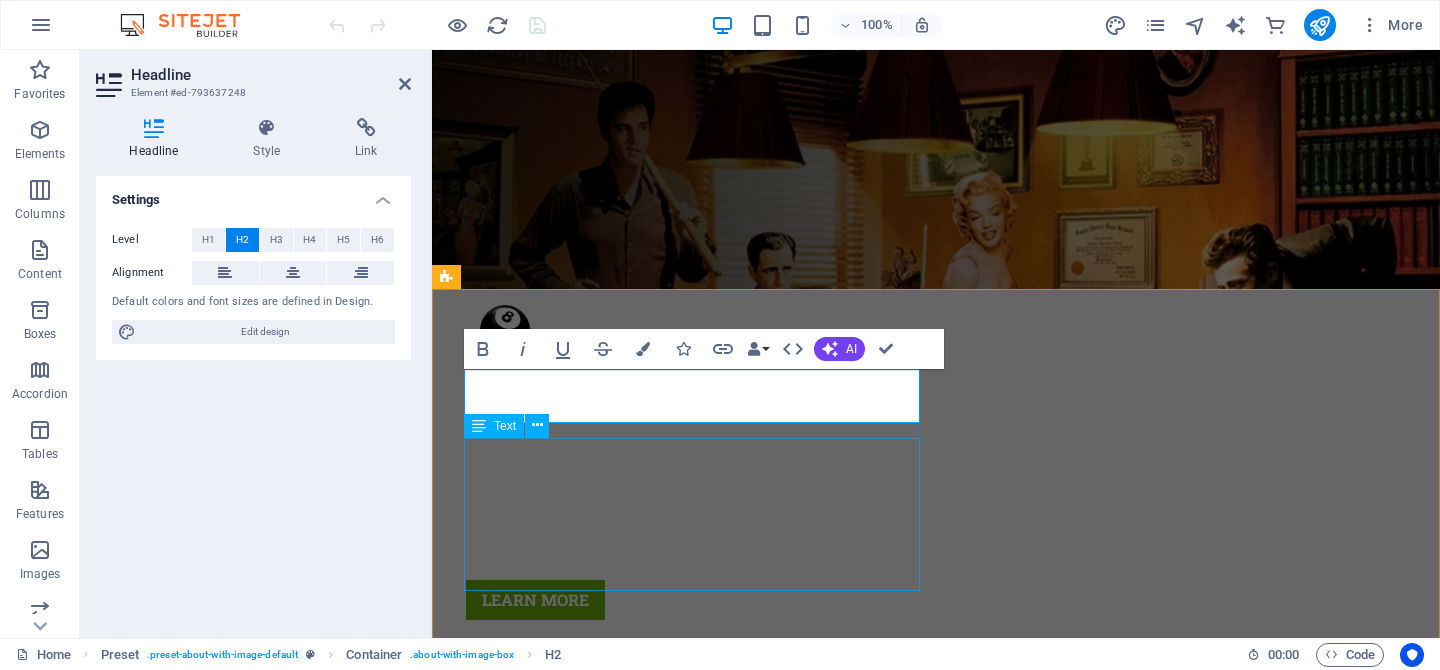 click on "The Vernon 8 Ball Pool League is a social group focused on fun and friendship, playing 8-ball pool at various pubs in Vernon every Tuesday night. The league is open to new members and supports those looking to connect with the community. It's also a great way to enhance your Tuesday night while making new friends with people who share common interests." at bounding box center [920, 1527] 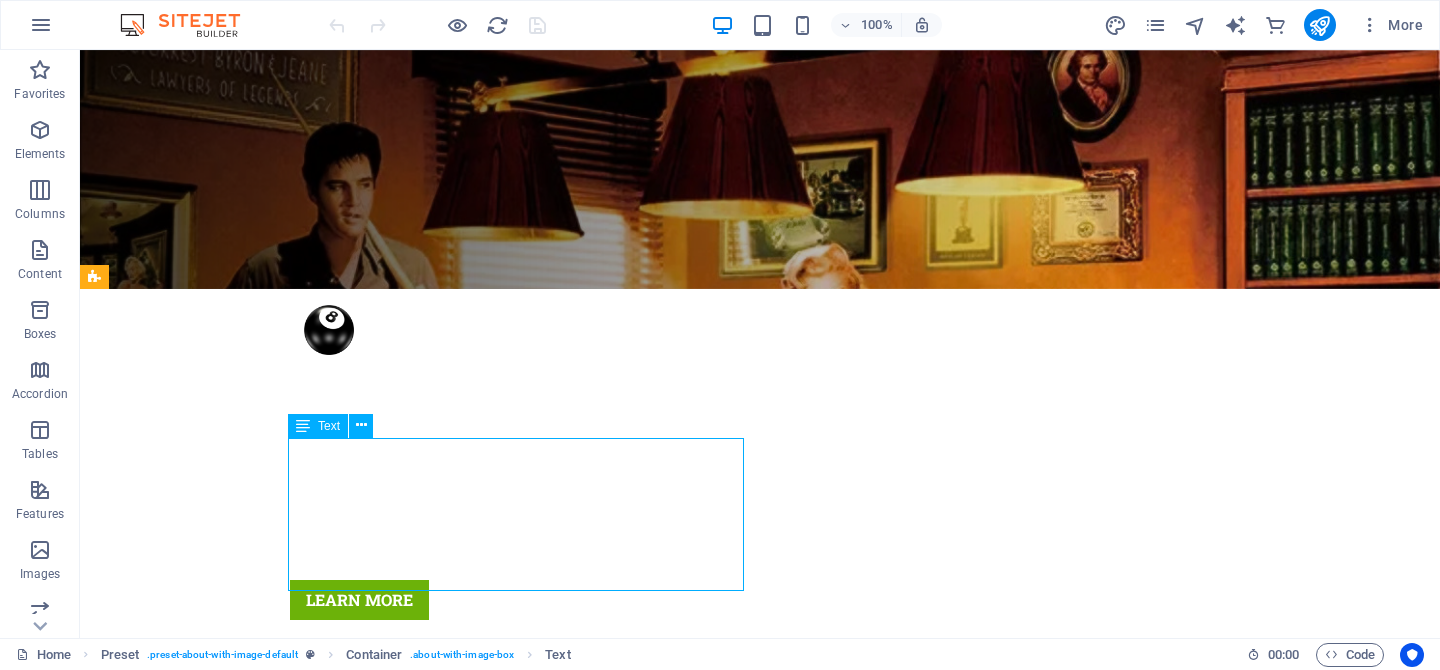 click on "The Vernon 8 Ball Pool League is a social group focused on fun and friendship, playing 8-ball pool at various pubs in Vernon every Tuesday night. The league is open to new members and supports those looking to connect with the community. It's also a great way to enhance your Tuesday night while making new friends with people who share common interests." at bounding box center [568, 1527] 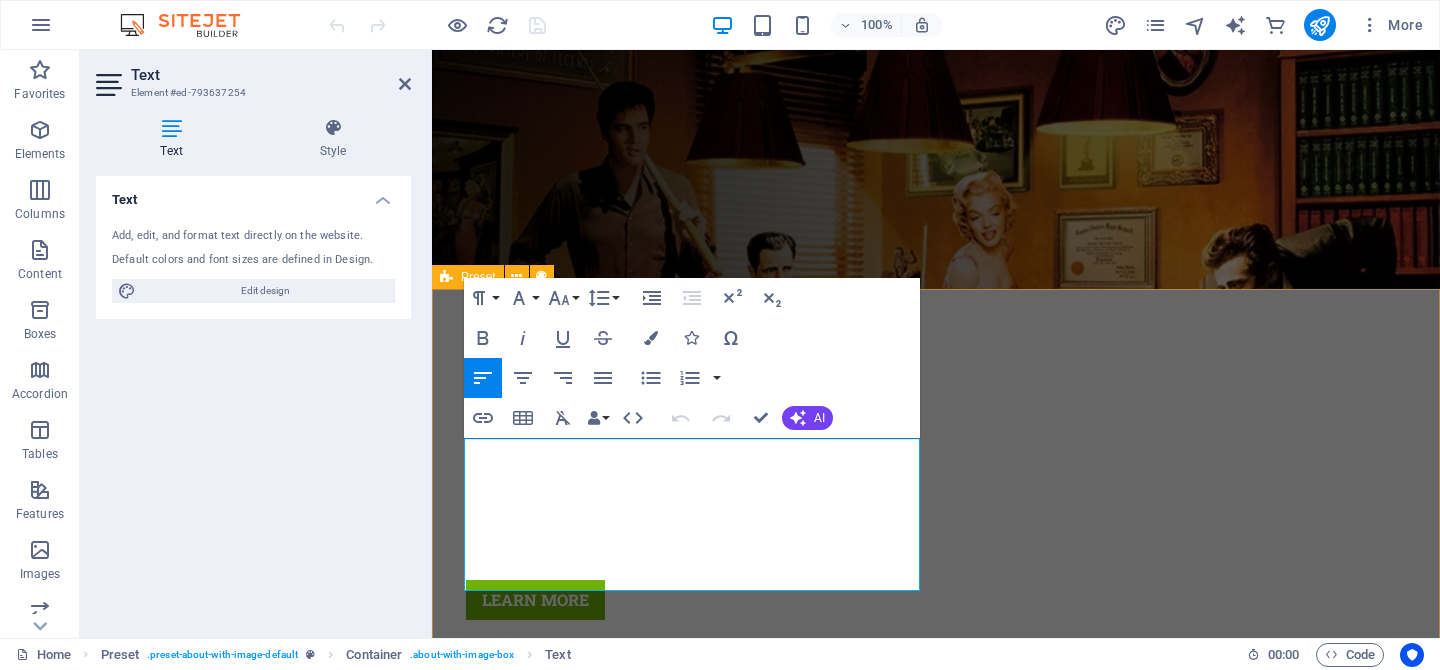 click on "About us The Vernon 8 Ball Pool League is a social group focused on fun and friendship, playing 8-ball pool at various pubs in Vernon every Tuesday night. The league is open to new members and supports those looking to connect with the community. It's also a great way to enhance your Tuesday night while making new friends with people who share common interests." at bounding box center [936, 1551] 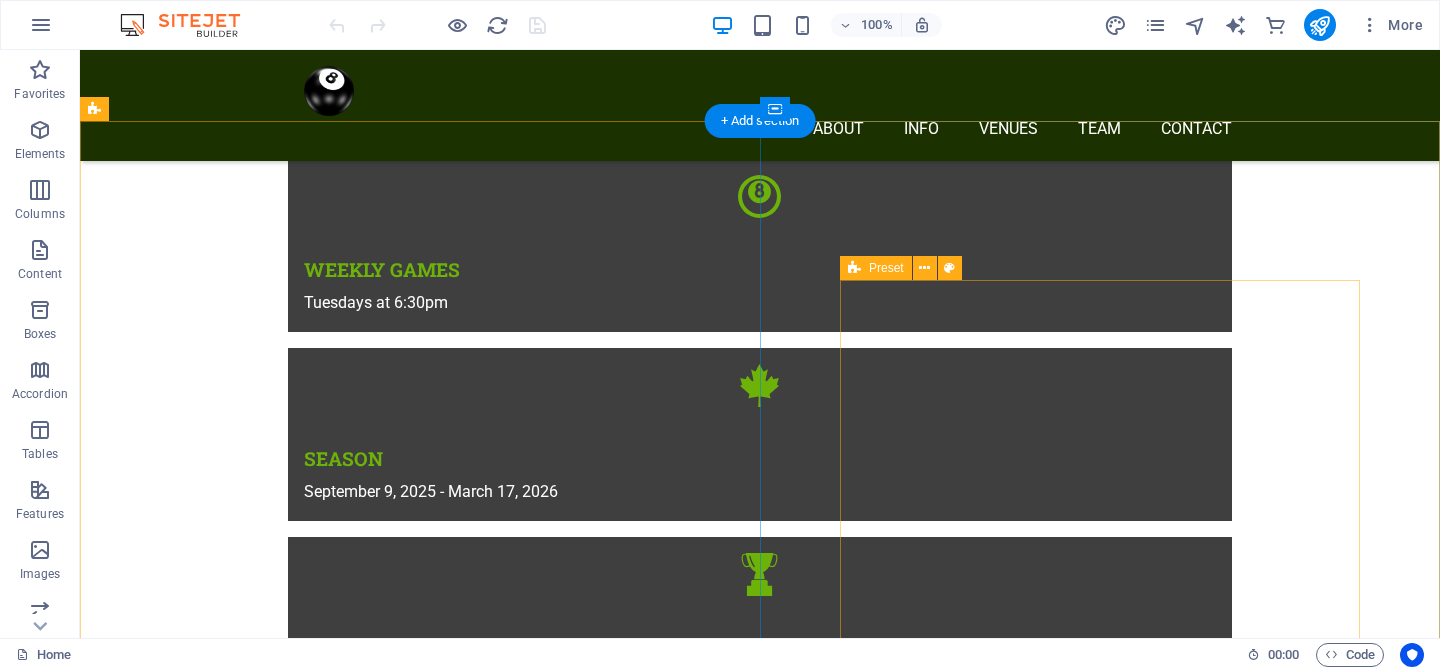 scroll, scrollTop: 896, scrollLeft: 0, axis: vertical 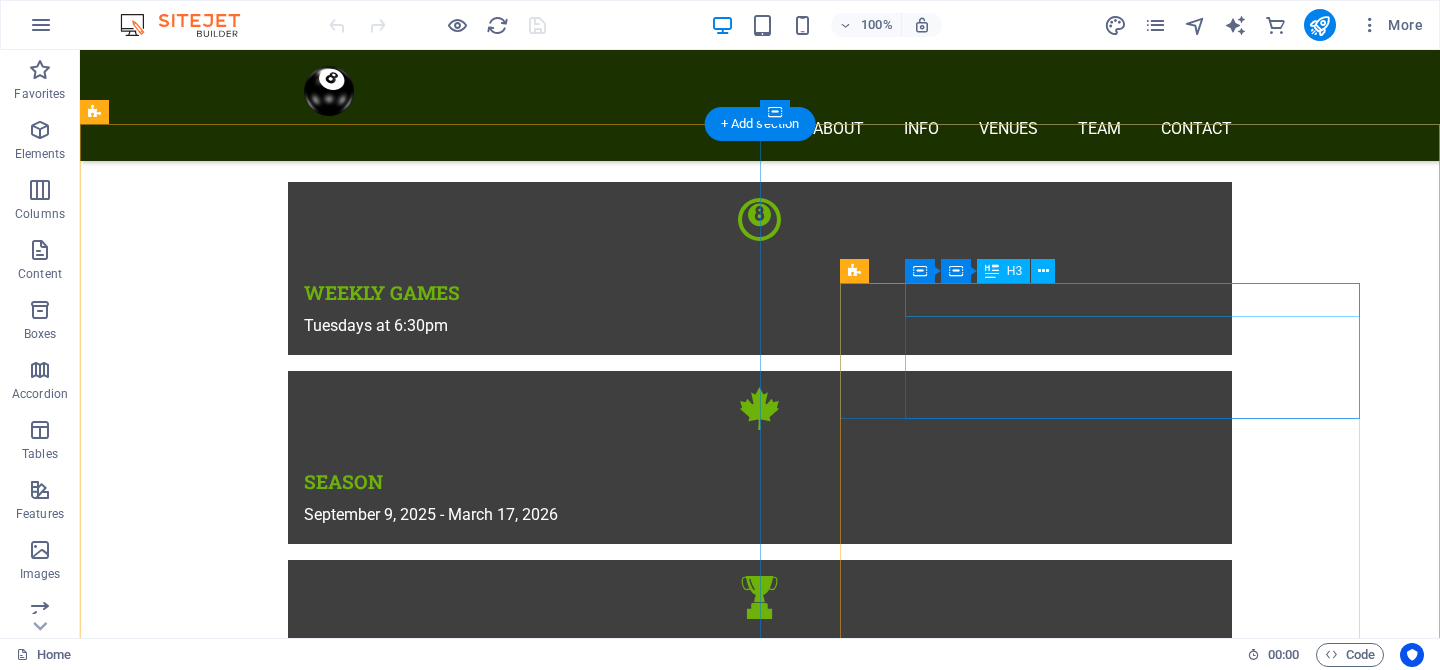 click on "EVERYONE IS WELCOME" at bounding box center (760, 2053) 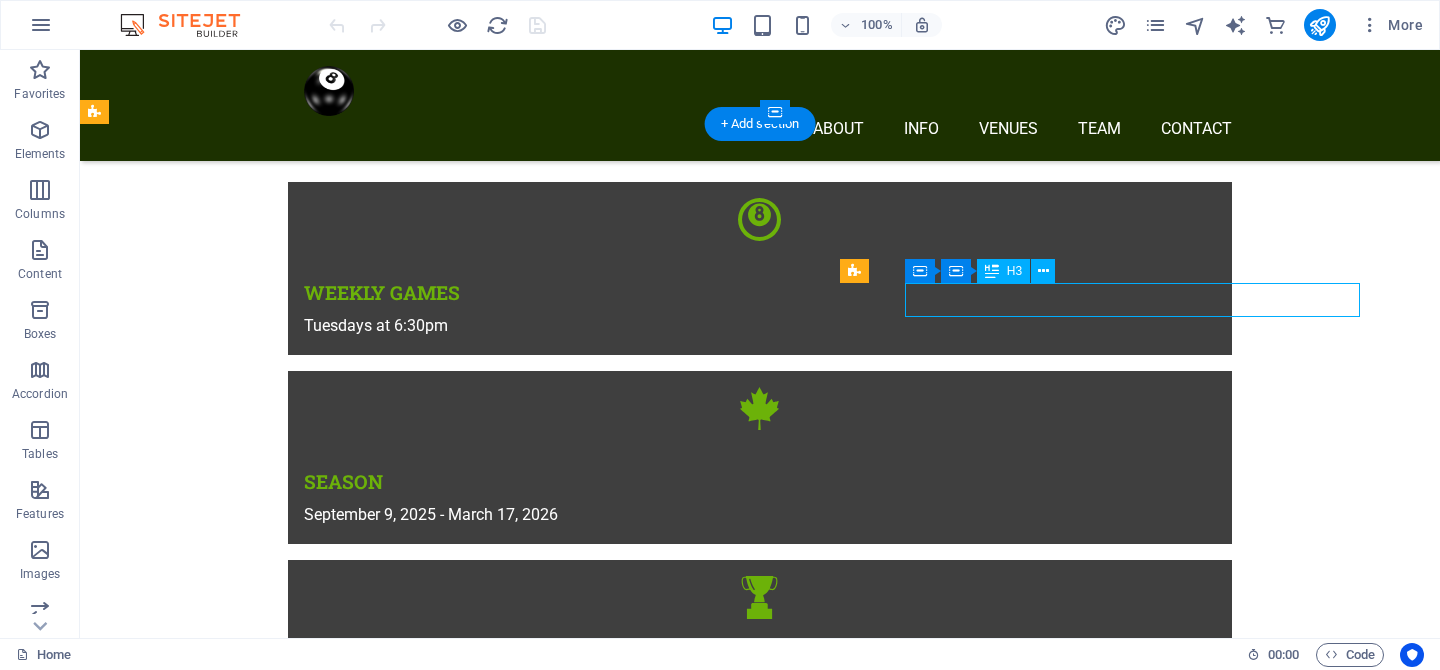 click on "EVERYONE IS WELCOME" at bounding box center (760, 2053) 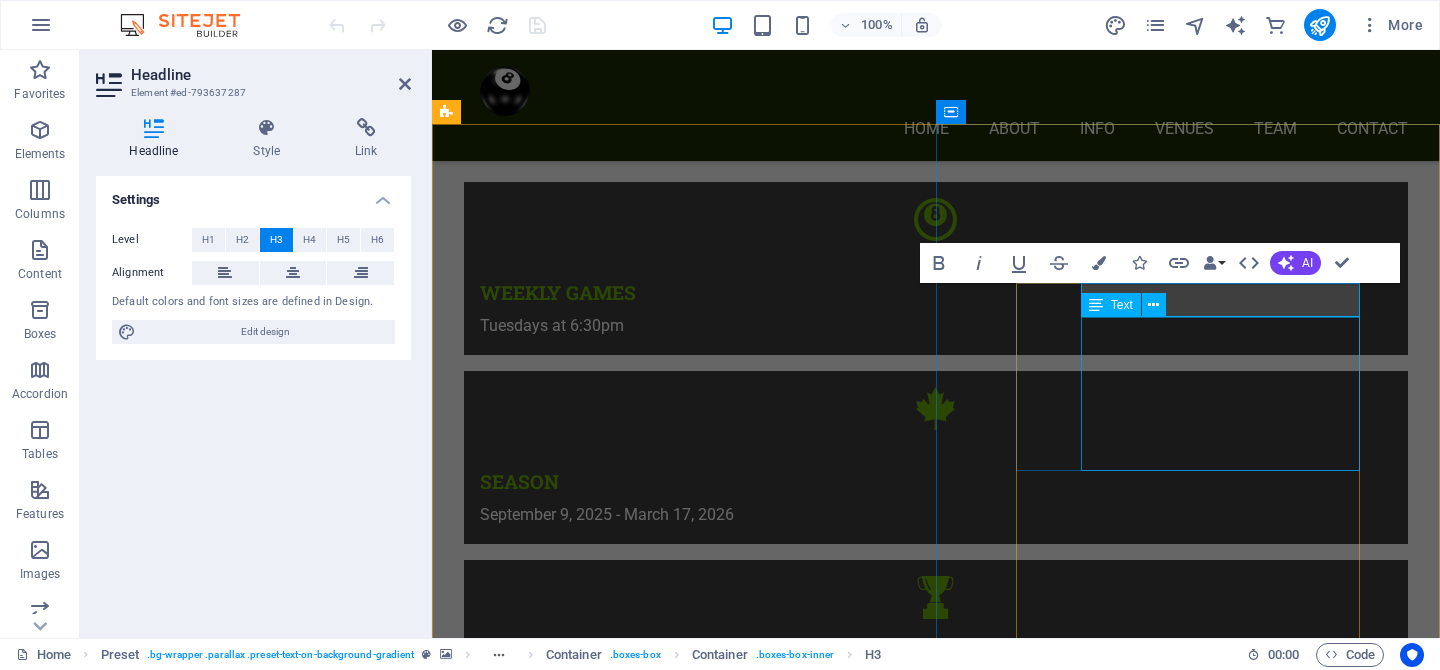 click on "Whether you're sinking shots like a pro or still figuring out how to hold a cue, the Vernon 8 Ball Pool League is your kind of crowd. We embrace players of all experience levels with open arms and friendly smiles." at bounding box center (936, 2151) 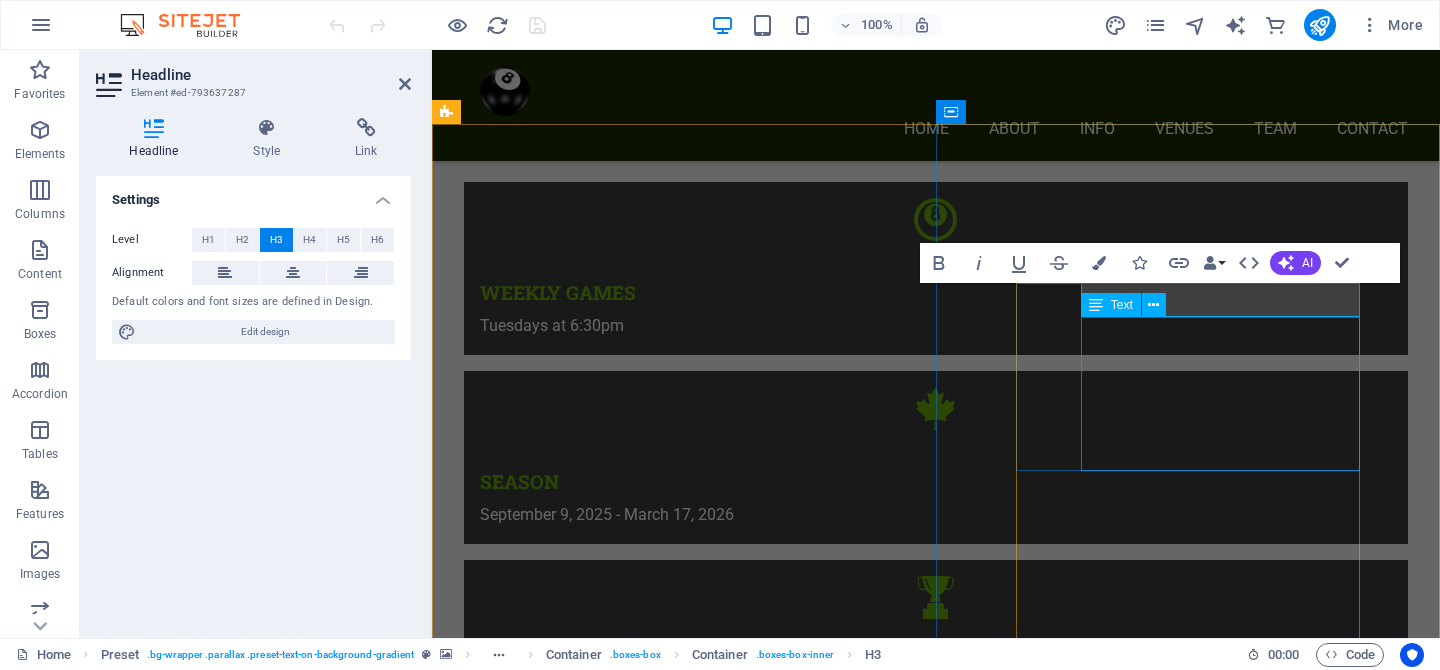 click on "Whether you're sinking shots like a pro or still figuring out how to hold a cue, the Vernon 8 Ball Pool League is your kind of crowd. We embrace players of all experience levels with open arms and friendly smiles." at bounding box center (936, 2151) 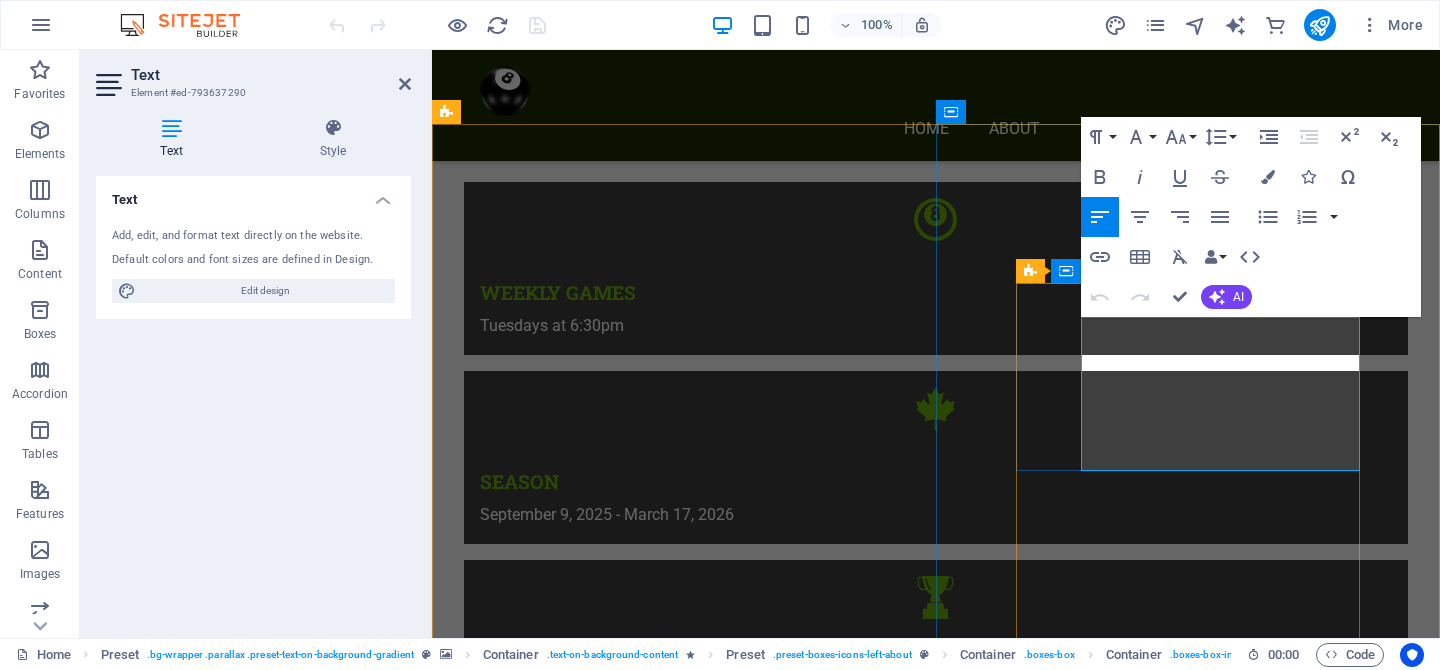 click on "Whether you're sinking shots like a pro or still figuring out how to hold a cue, the Vernon 8 Ball Pool League is your kind of crowd. We embrace players of all experience levels with open arms and friendly smiles." at bounding box center (936, 2151) 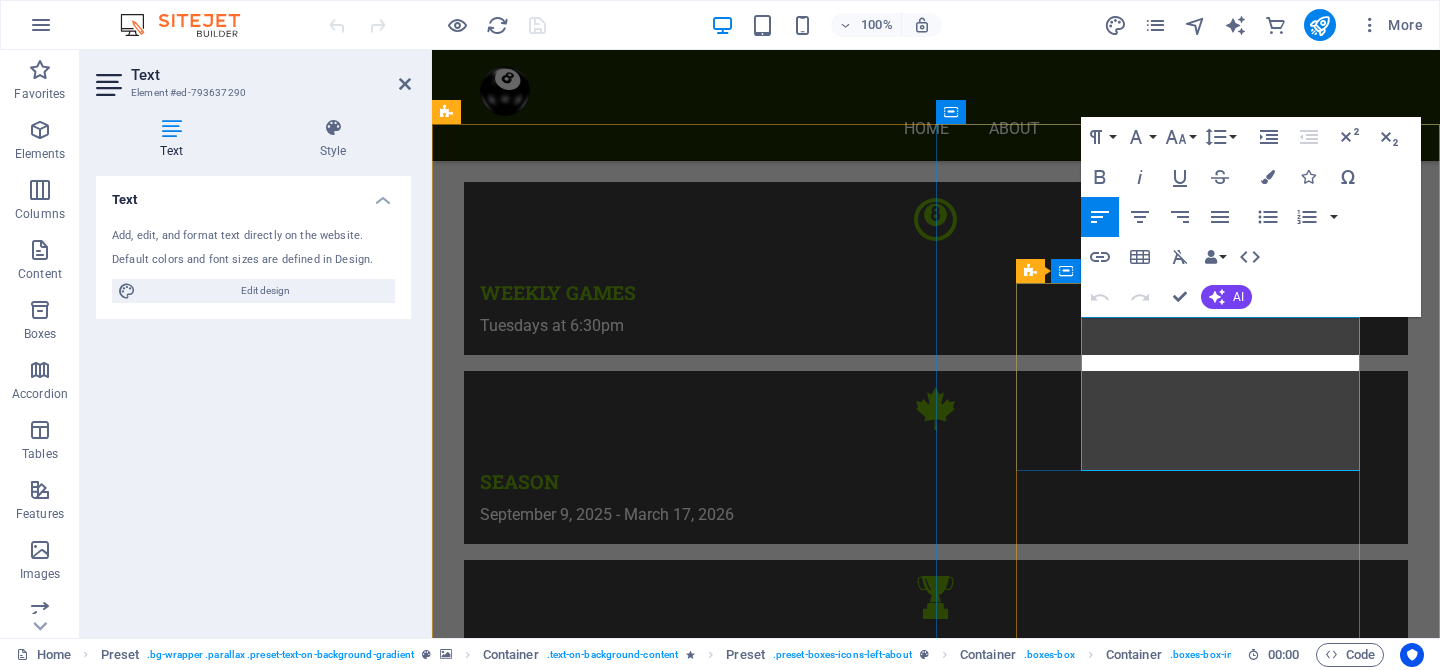 click on "EVERYONE IS WELCOME Whether you're sinking shots like a pro or still figuring out how to hold a cue, the Vernon 8 Ball Pool League is your kind of crowd. We embrace players of all experience levels with open arms and friendly smiles." at bounding box center [936, 2110] 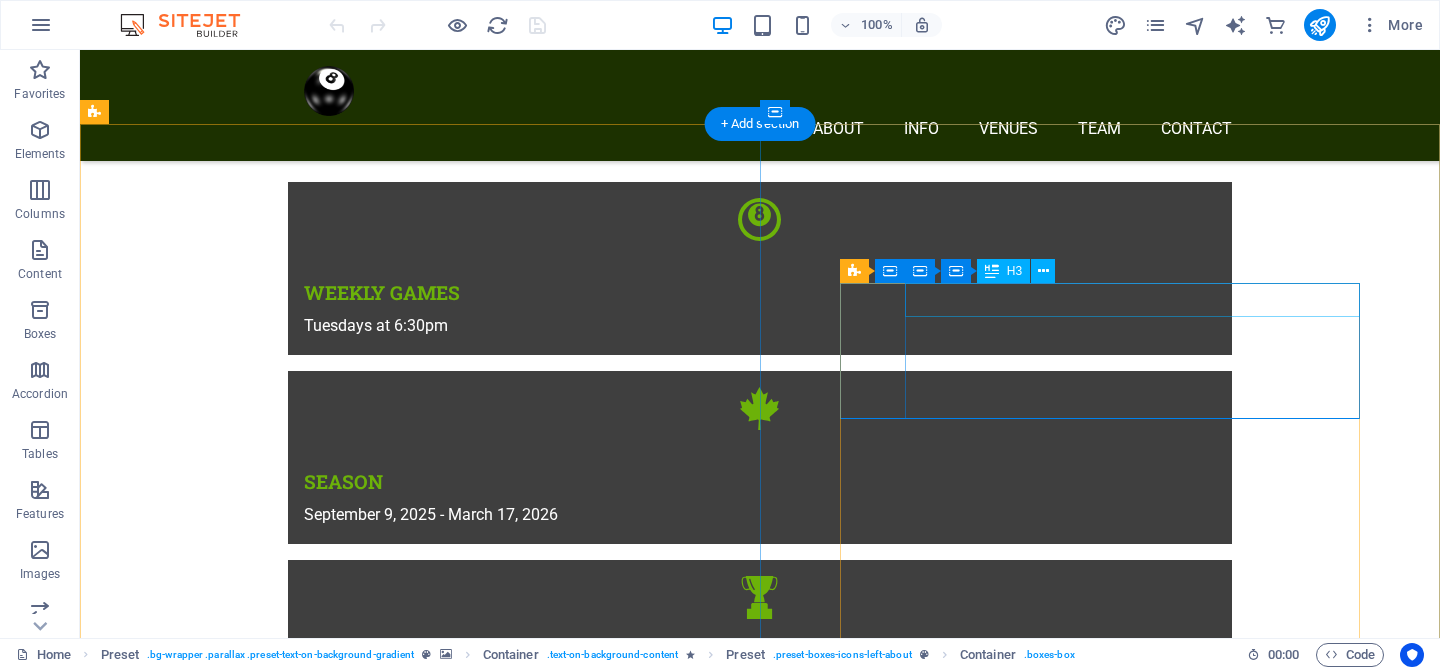 click on "EVERYONE IS WELCOME" at bounding box center (760, 2104) 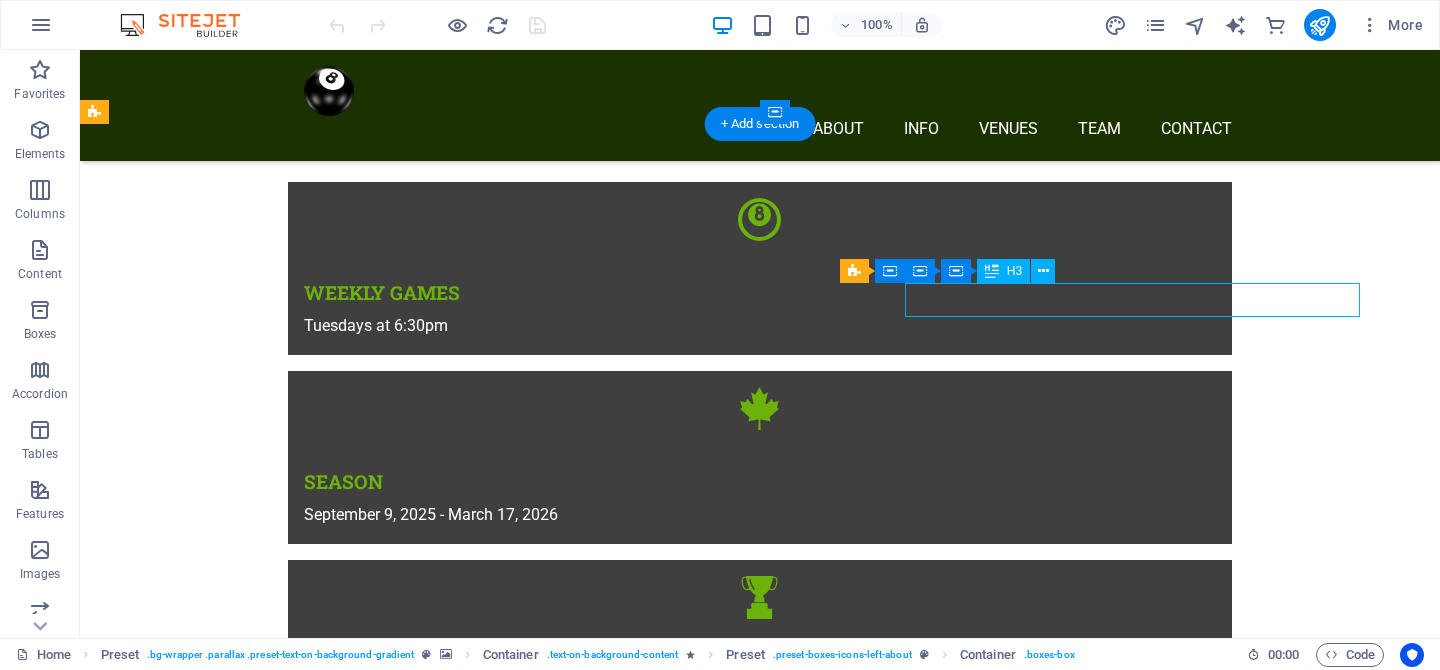 click on "EVERYONE IS WELCOME" at bounding box center (760, 2104) 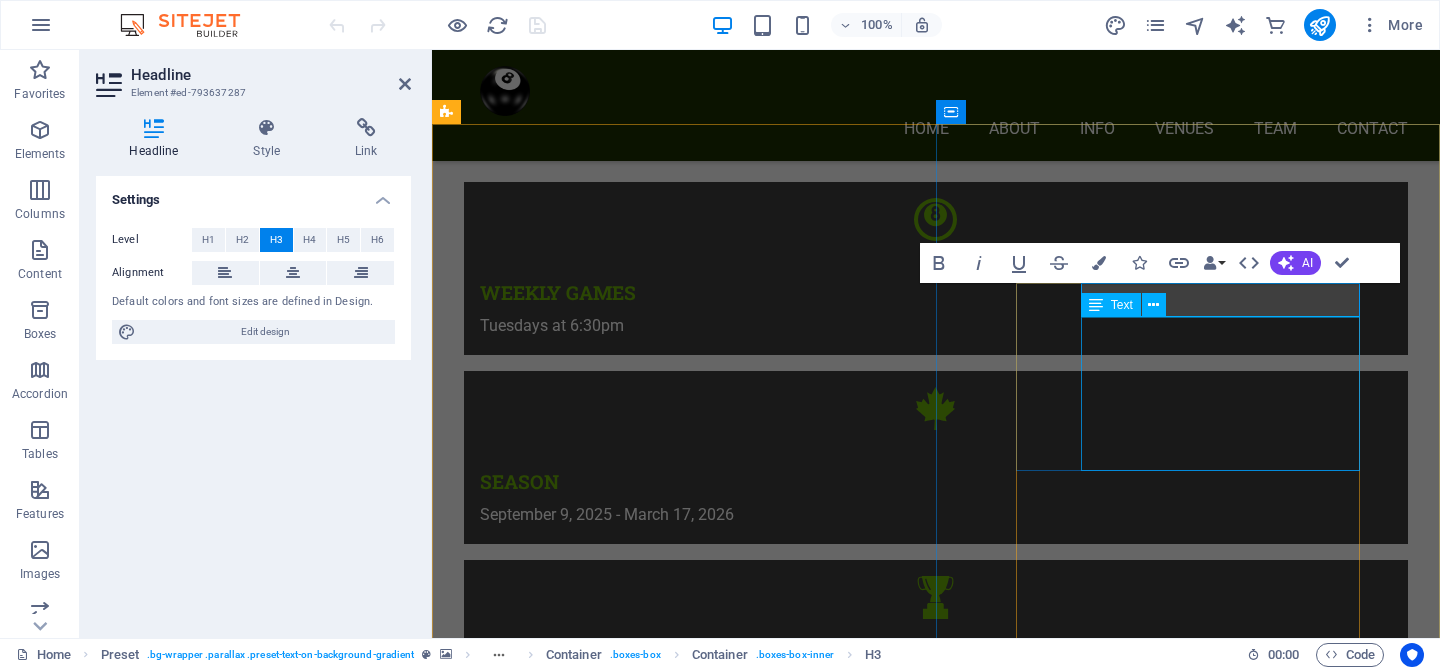click on "Whether you're sinking shots like a pro or still figuring out how to hold a cue, the Vernon 8 Ball Pool League is your kind of crowd. We embrace players of all experience levels with open arms and friendly smiles." at bounding box center [936, 2151] 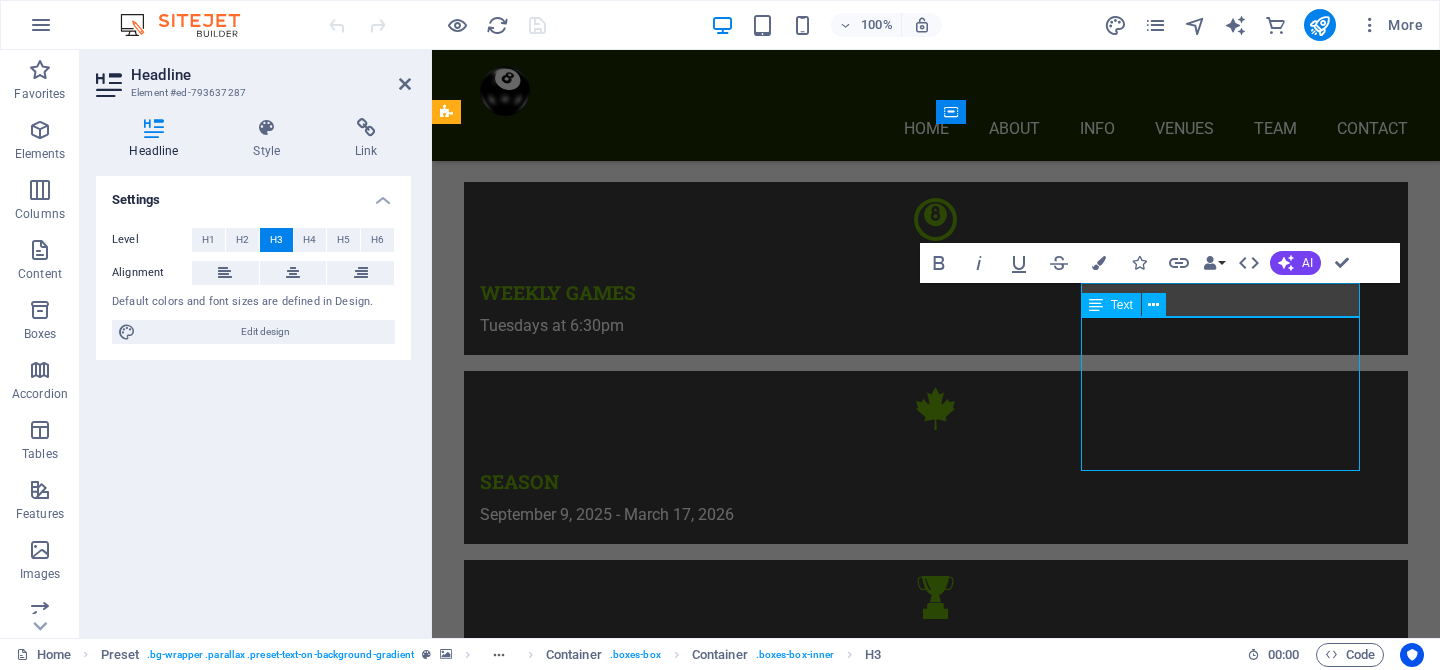 click on "Whether you're sinking shots like a pro or still figuring out how to hold a cue, the Vernon 8 Ball Pool League is your kind of crowd. We embrace players of all experience levels with open arms and friendly smiles." at bounding box center [936, 2151] 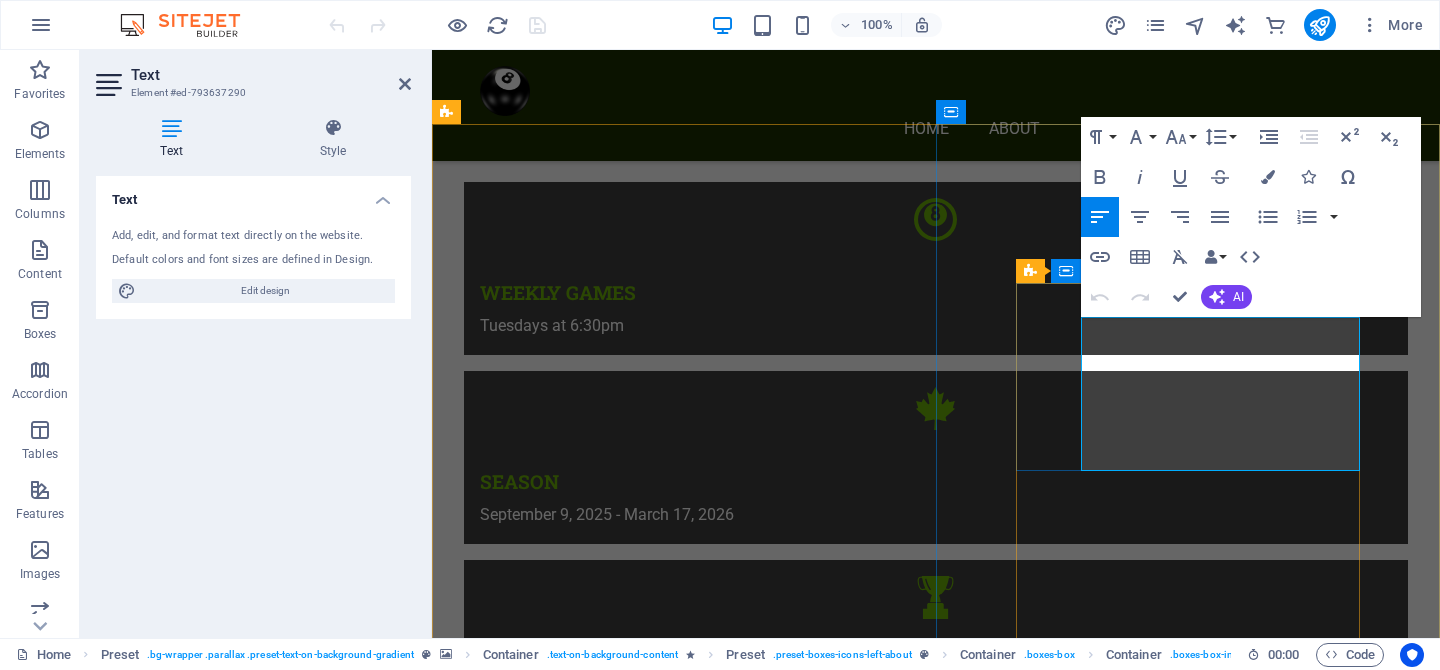 drag, startPoint x: 1088, startPoint y: 327, endPoint x: 1195, endPoint y: 451, distance: 163.78339 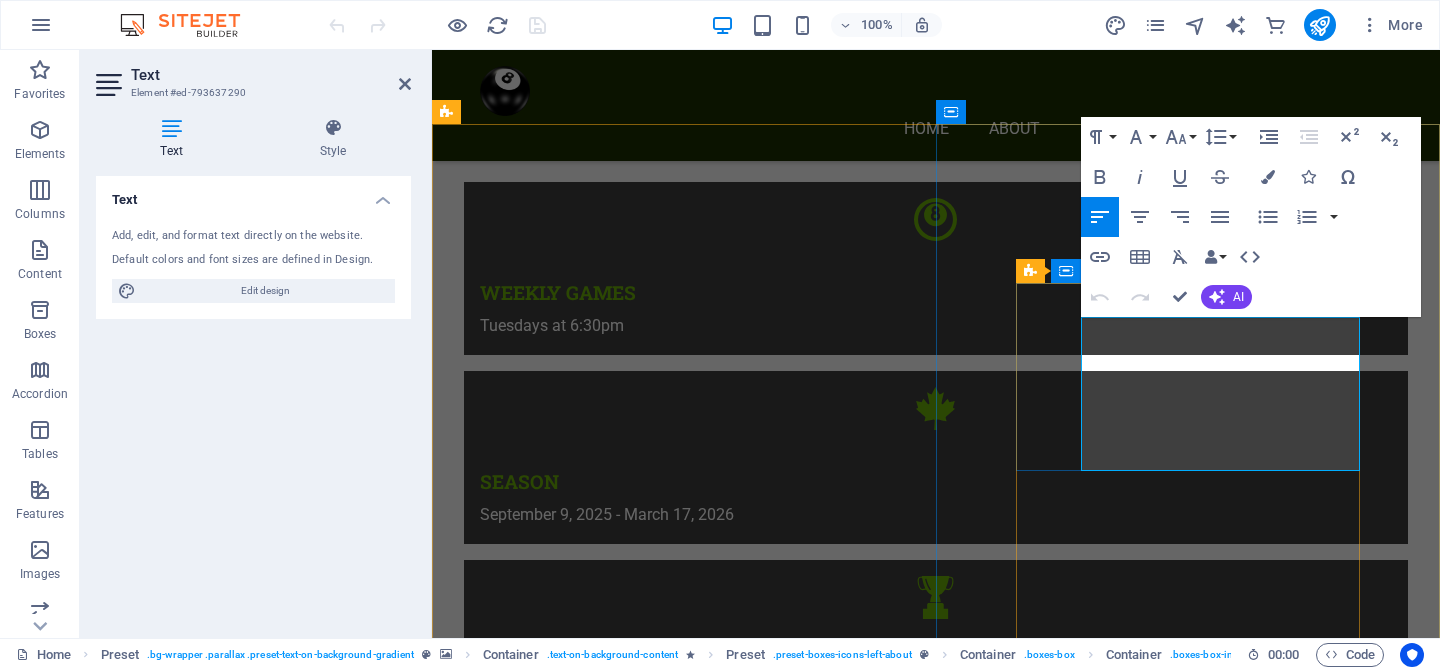 click on "Whether you're sinking shots like a pro or still figuring out how to hold a cue, the Vernon 8 Ball Pool League is your kind of crowd. We embrace players of all experience levels with open arms and friendly smiles." at bounding box center (936, 2151) 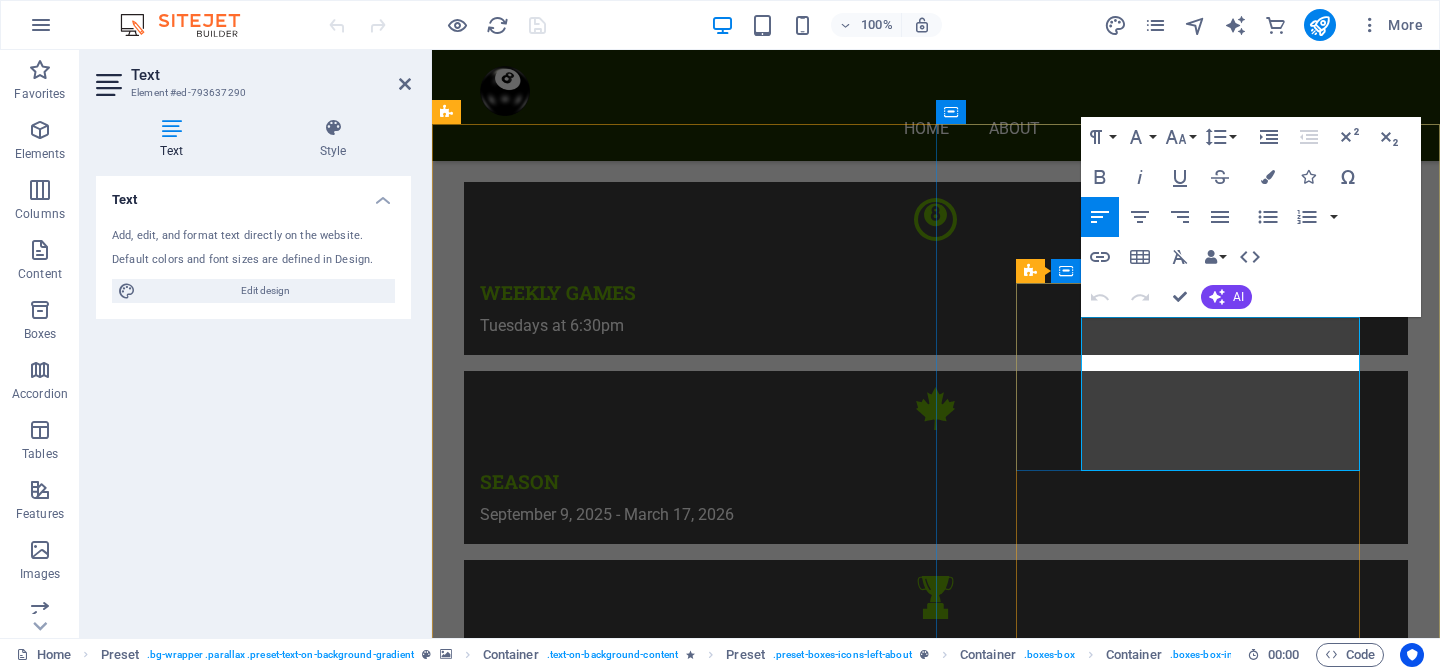 drag, startPoint x: 1231, startPoint y: 455, endPoint x: 1087, endPoint y: 335, distance: 187.446 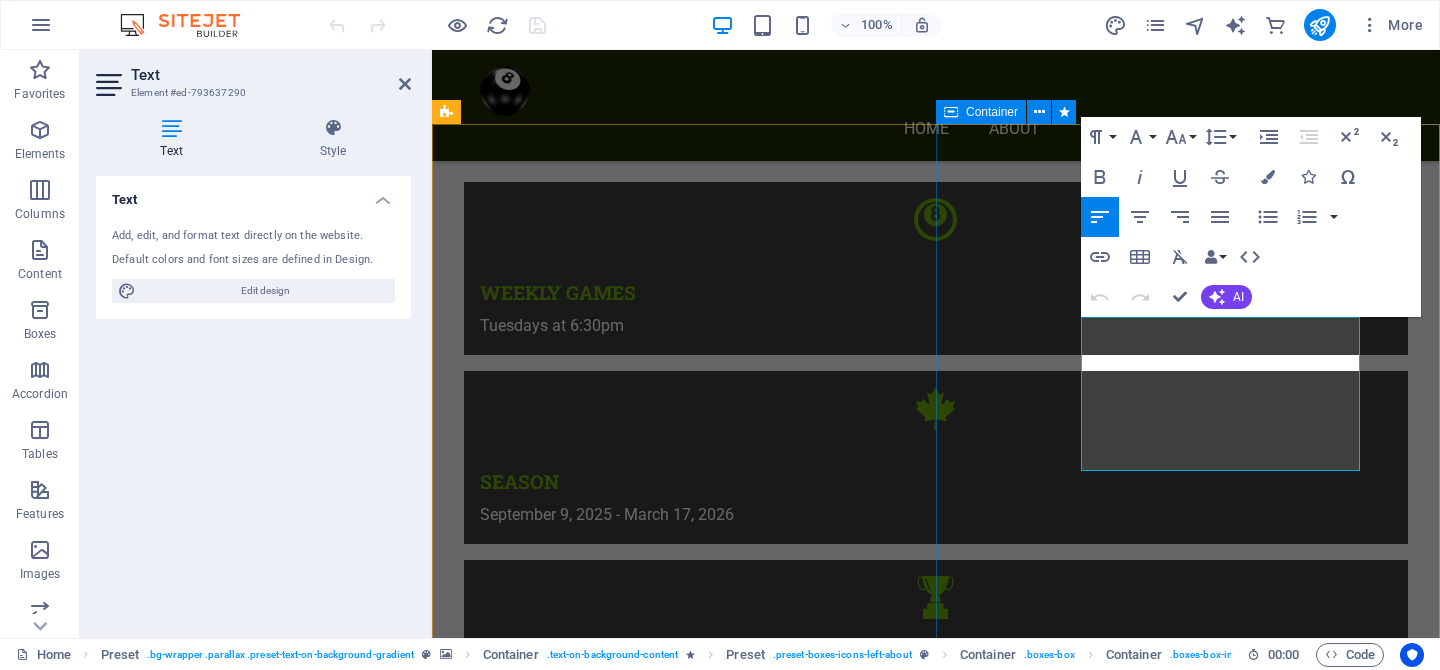 click on "Why JOIN us? EVERYONE IS WELCOME Whether you're sinking shots like a pro or still figuring out how to hold a cue, the Vernon 8 Ball Pool League is your kind of crowd. We embrace players of all experience levels with open arms and friendly smiles. .fa-secondary{opacity:.4} SUPPORTIVE MEMBERS support comes built into every game night. Whether you're celebrating a win or learning from a missed shot, fellow players are there with encouragement, helpful tips, and a laugh to keep things light. From mentorship for new members to rallying around each other at tournaments, this community thrives on lifting each other up—one cue strike at a time. .fa-secondary{opacity:.4} FRIENDLY ATMOSPHERE It’s a place where competition is lighthearted, the jokes flow as freely as the drinks, and every Tuesday feels like a reunion with friends. Whether you're there to win or just unwind, you'll find yourself immersed in an atmosphere that’s as playful as it is welcoming." at bounding box center (936, 2254) 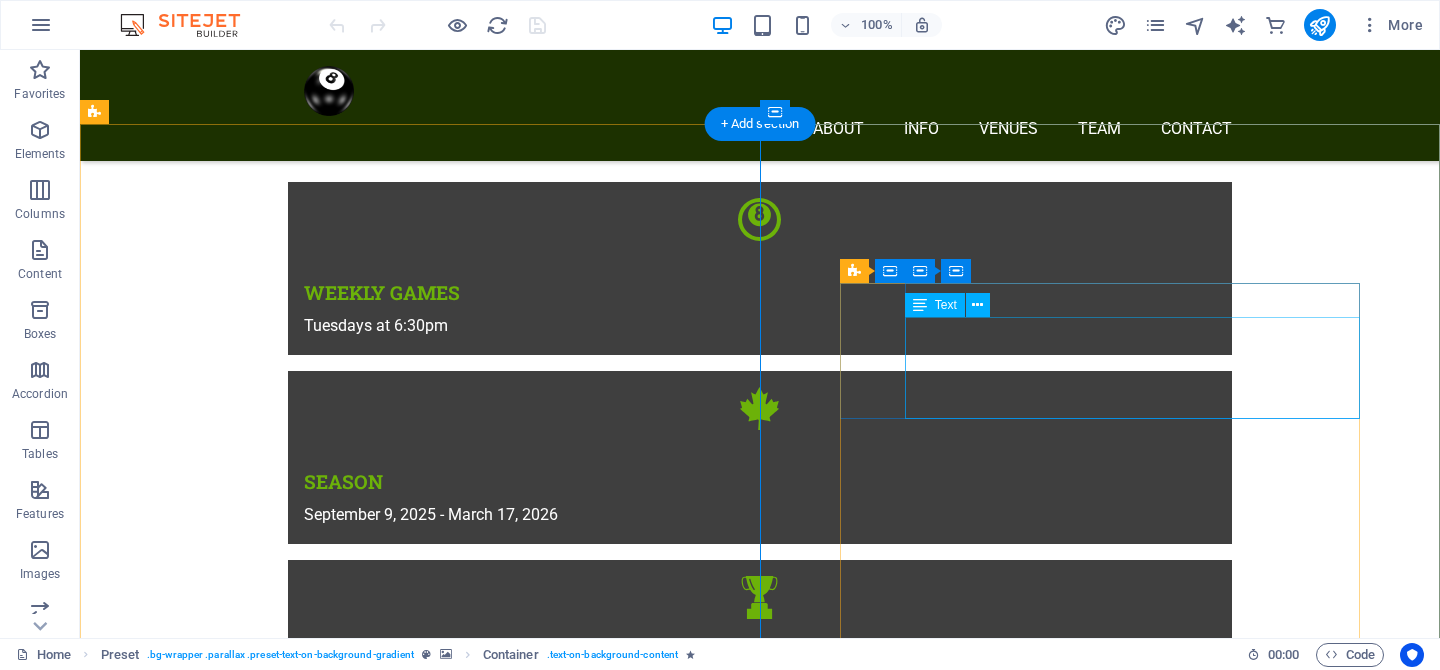 click on "Whether you're sinking shots like a pro or still figuring out how to hold a cue, the Vernon 8 Ball Pool League is your kind of crowd. We embrace players of all experience levels with open arms and friendly smiles." at bounding box center [760, 2151] 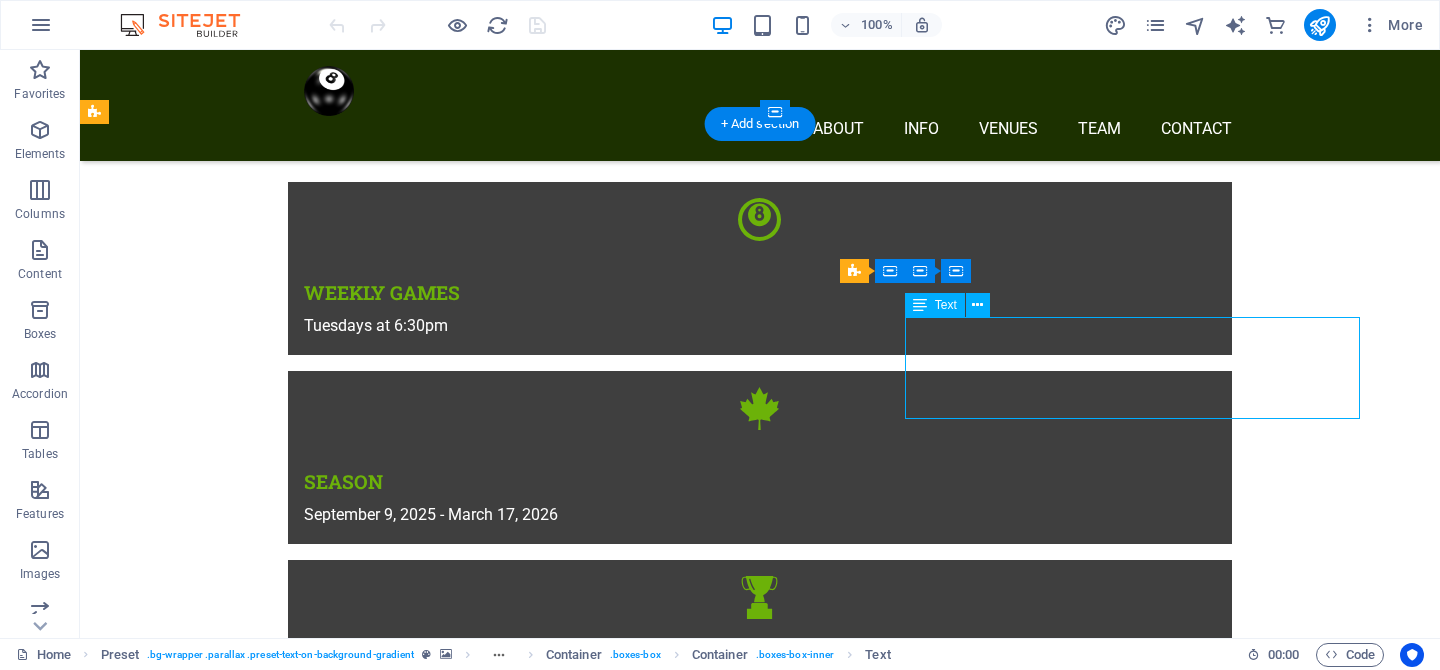 click on "Whether you're sinking shots like a pro or still figuring out how to hold a cue, the Vernon 8 Ball Pool League is your kind of crowd. We embrace players of all experience levels with open arms and friendly smiles." at bounding box center (760, 2151) 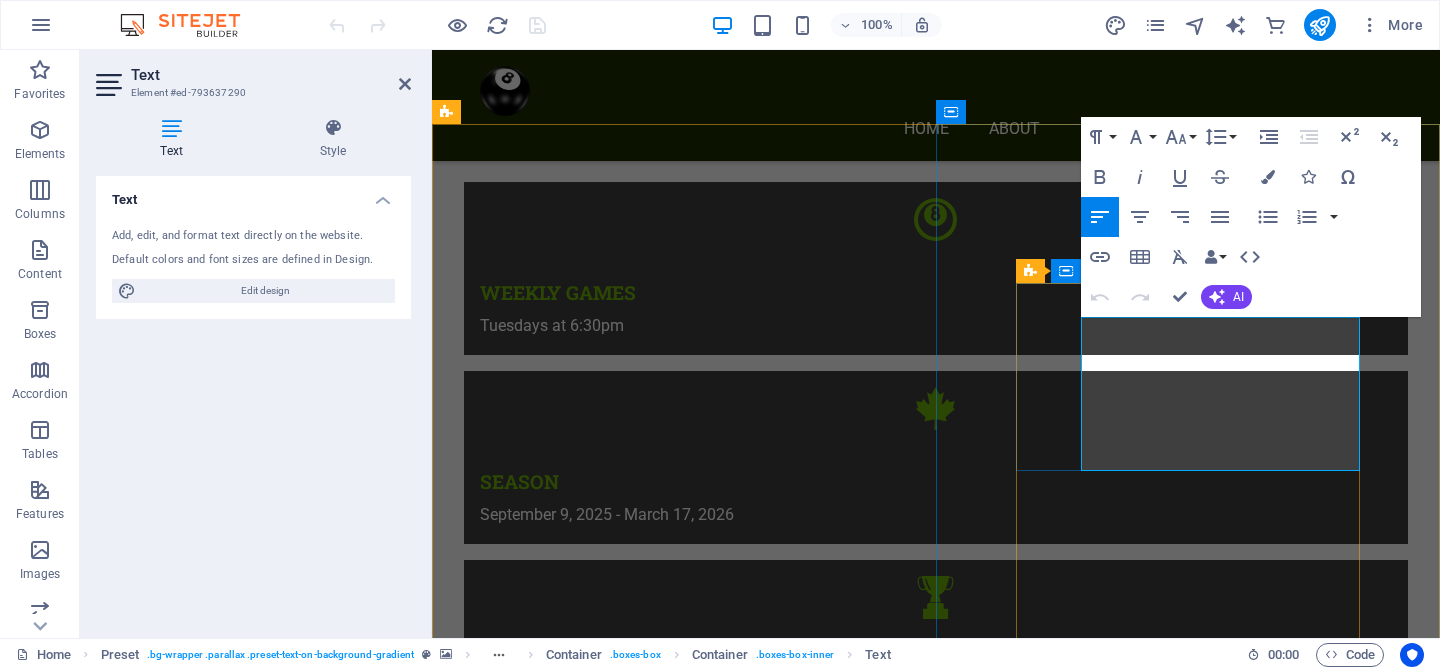 click on "Whether you're sinking shots like a pro or still figuring out how to hold a cue, the Vernon 8 Ball Pool League is your kind of crowd. We embrace players of all experience levels with open arms and friendly smiles." at bounding box center (936, 2151) 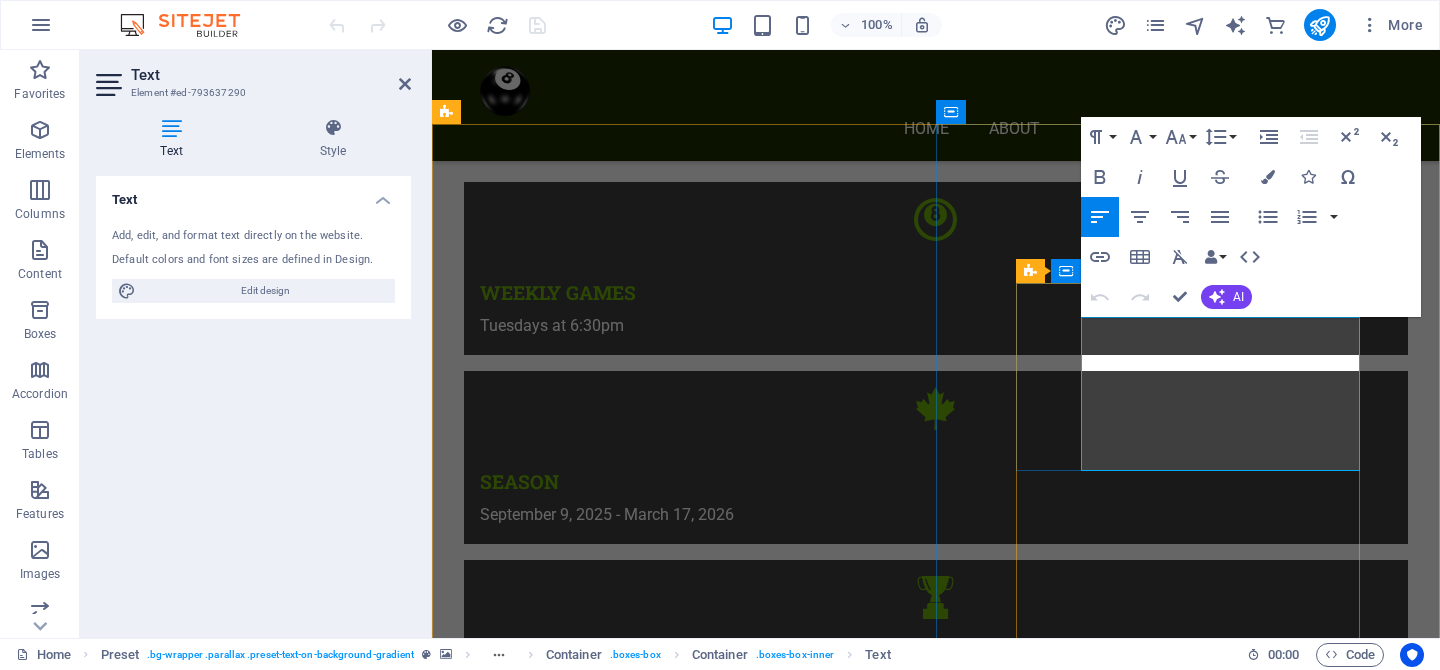 copy on "Whether you're sinking shots like a pro or still figuring out how to hold a cue, the Vernon 8 Ball Pool League is your kind of crowd. We embrace players of all experience levels with open arms and friendly smiles." 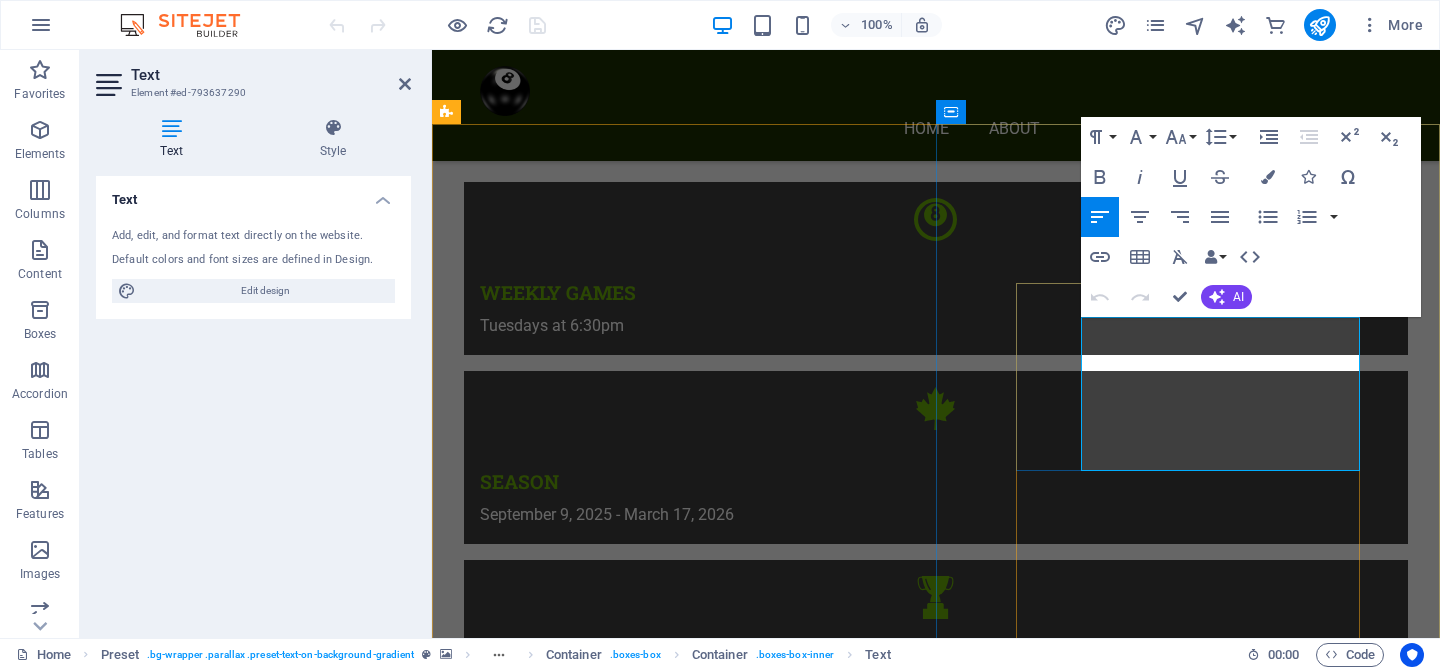click on "Whether you're sinking shots like a pro or still figuring out how to hold a cue, the Vernon 8 Ball Pool League is your kind of crowd. We embrace players of all experience levels with open arms and friendly smiles." at bounding box center [936, 2151] 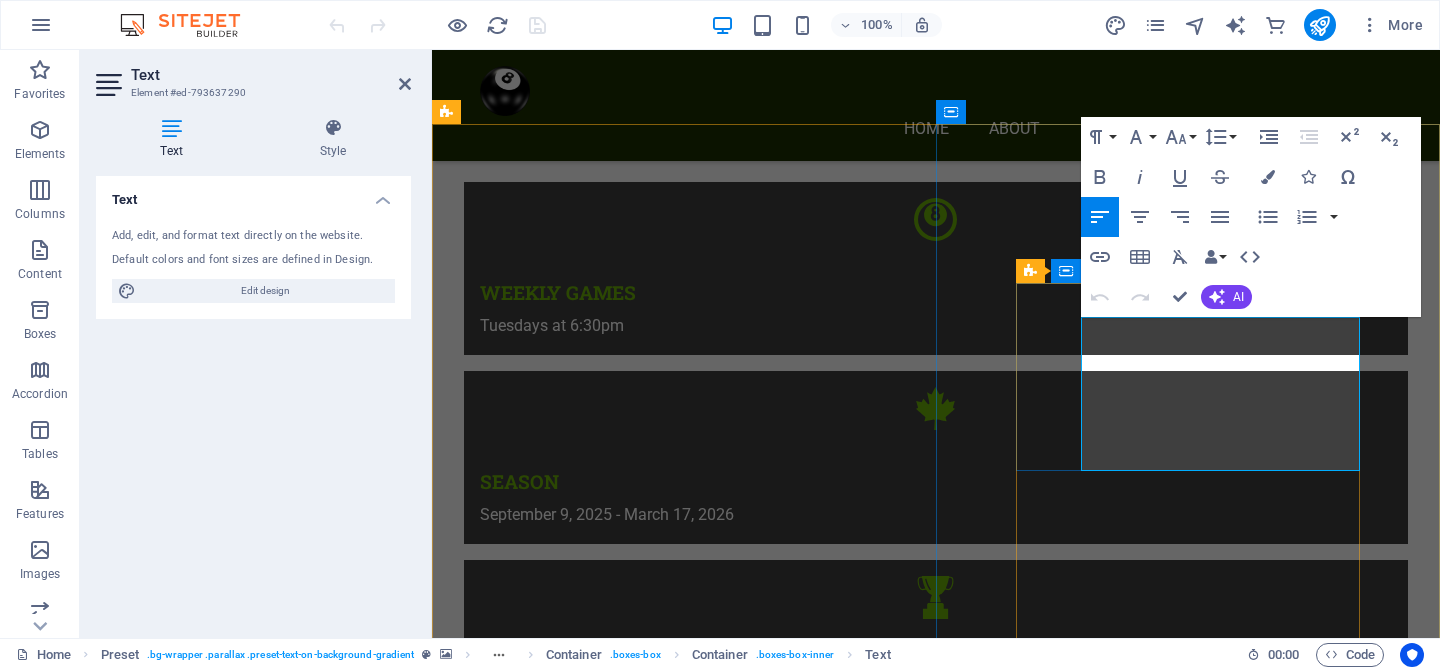 click on "EVERYONE IS WELCOME Whether you're sinking shots like a pro or still figuring out how to hold a cue, the Vernon 8 Ball Pool League is your kind of crowd. We embrace players of all experience levels with open arms and friendly smiles." at bounding box center [936, 2110] 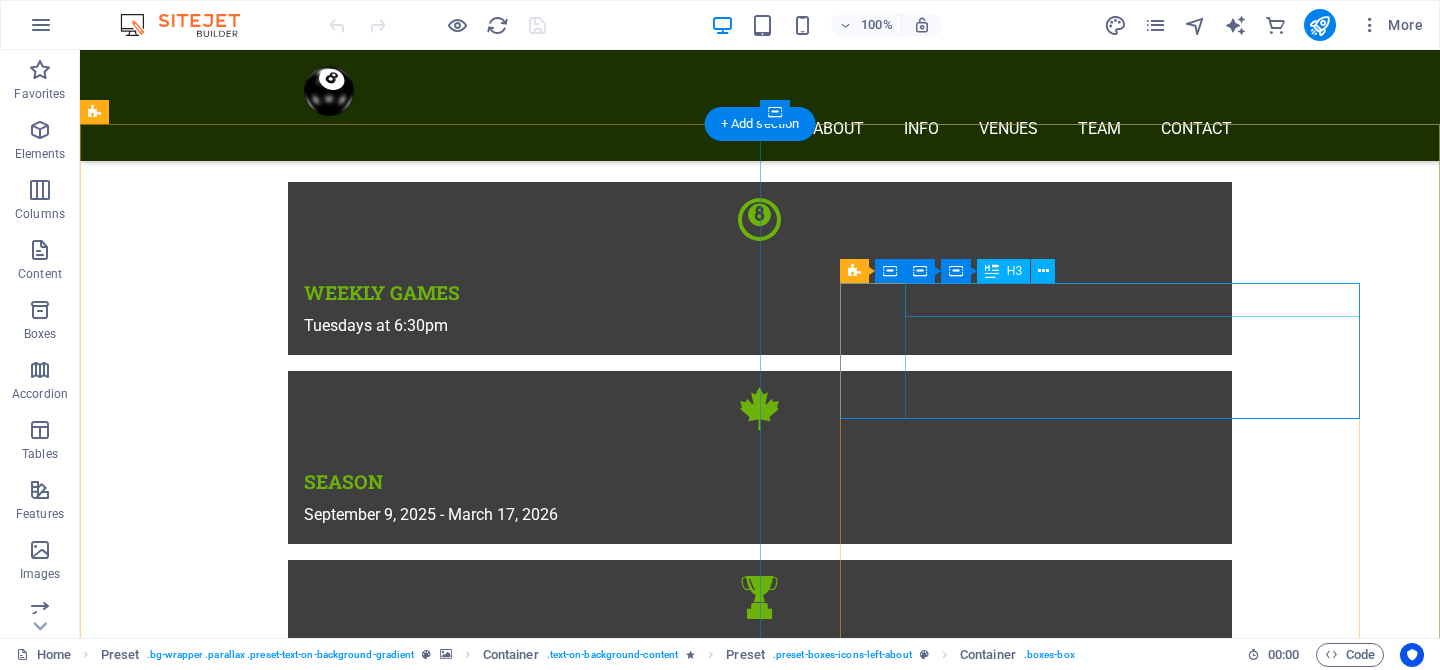 click on "EVERYONE IS WELCOME" at bounding box center [760, 2104] 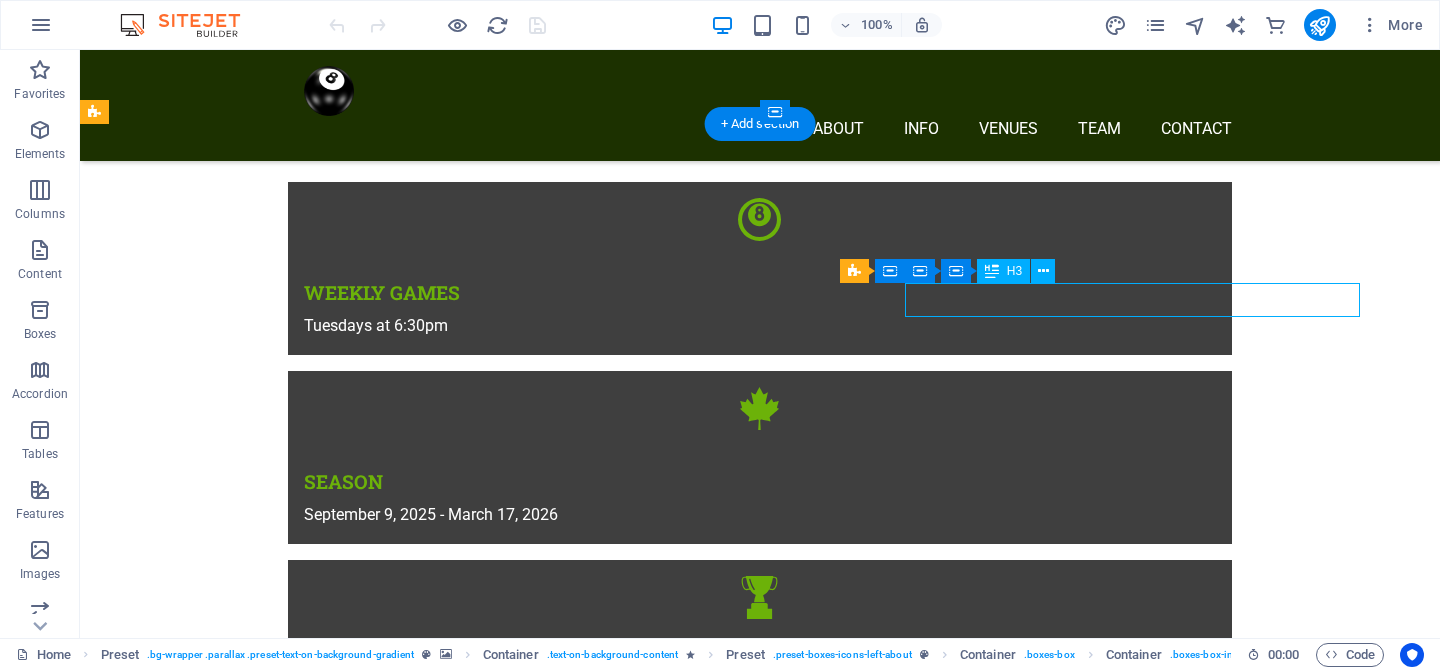 click on "EVERYONE IS WELCOME" at bounding box center (760, 2104) 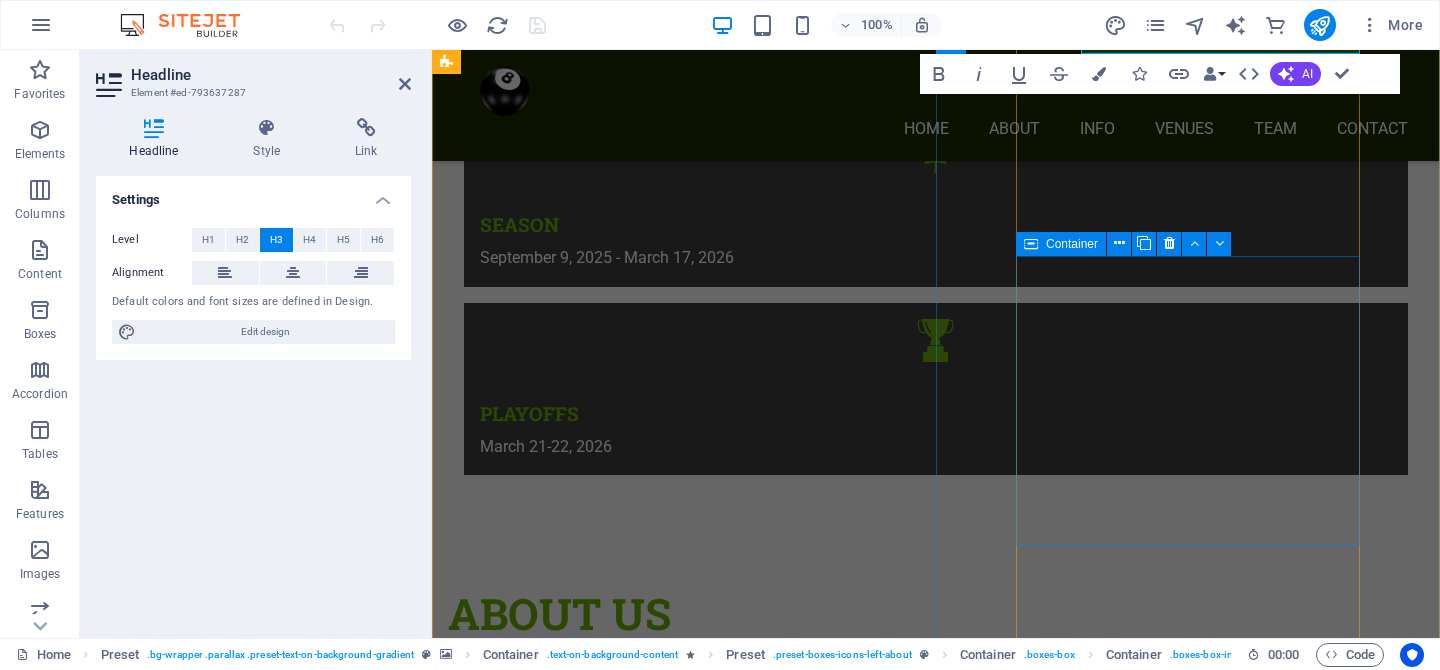 scroll, scrollTop: 1159, scrollLeft: 0, axis: vertical 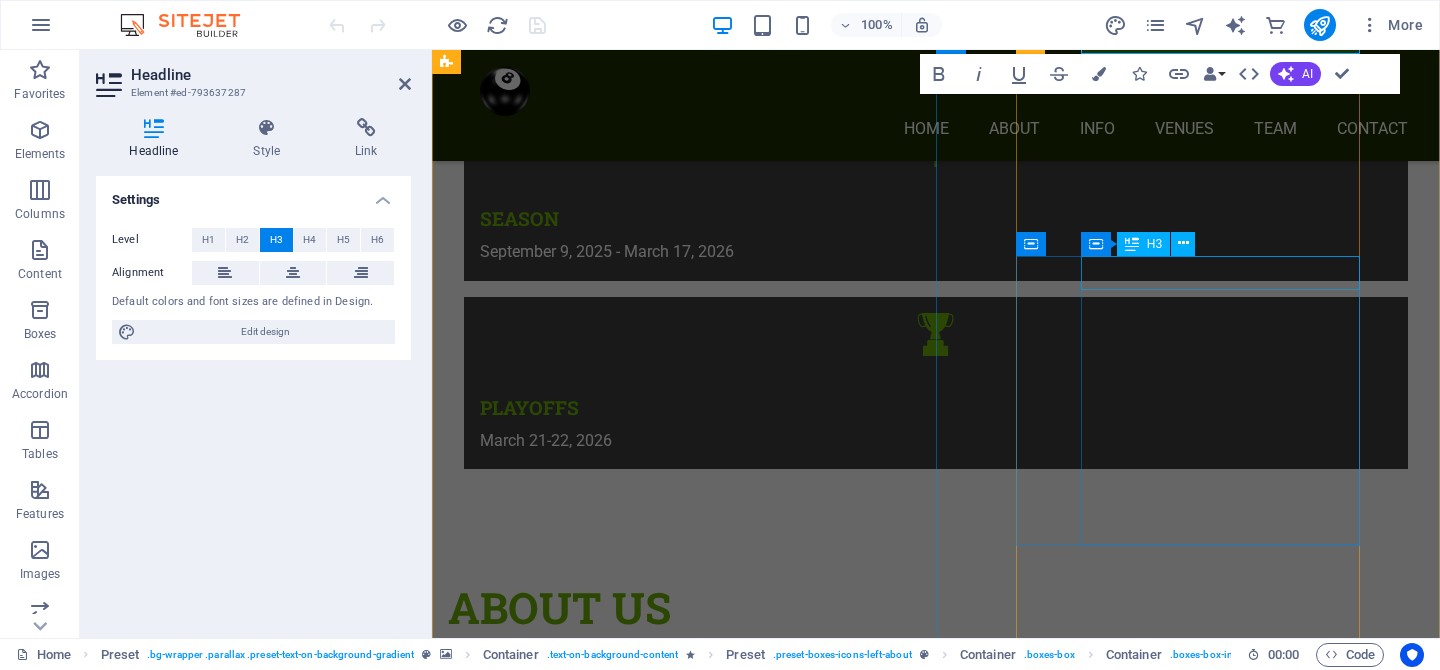 click on "SUPPORTIVE MEMBERS" at bounding box center (936, 1999) 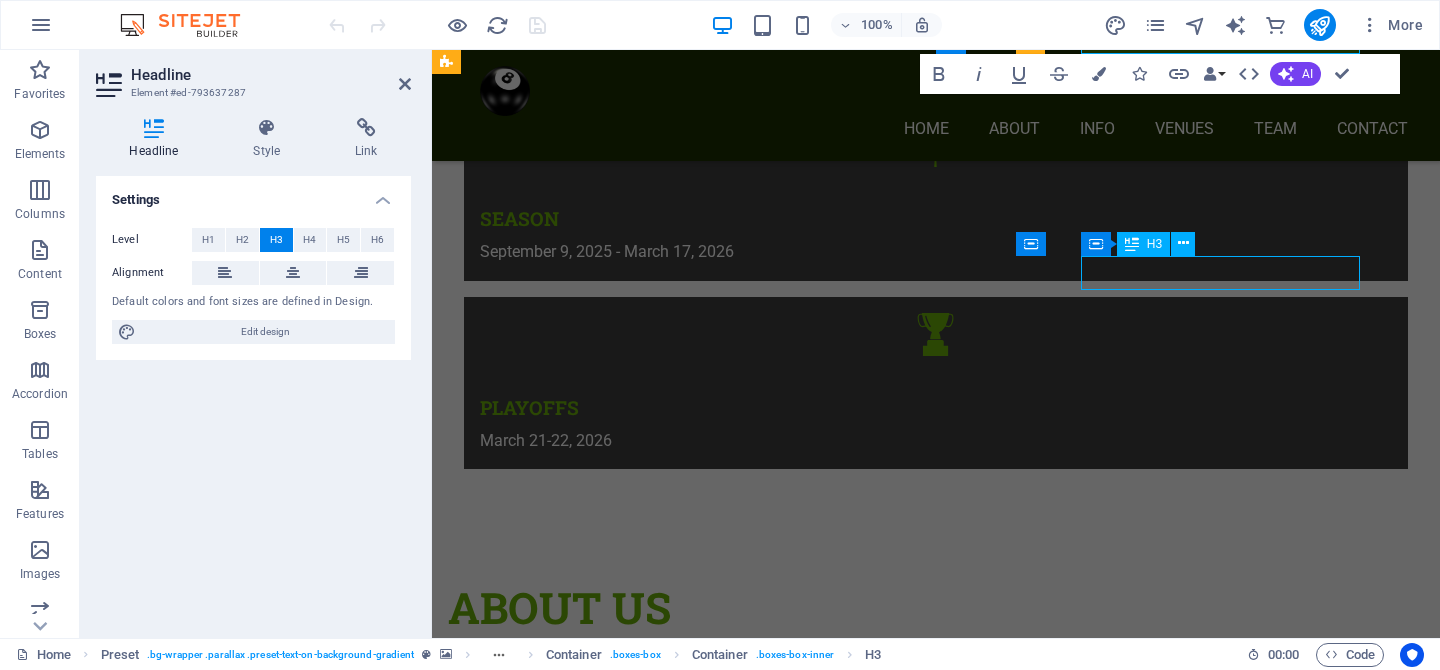 click on "SUPPORTIVE MEMBERS" at bounding box center [936, 1999] 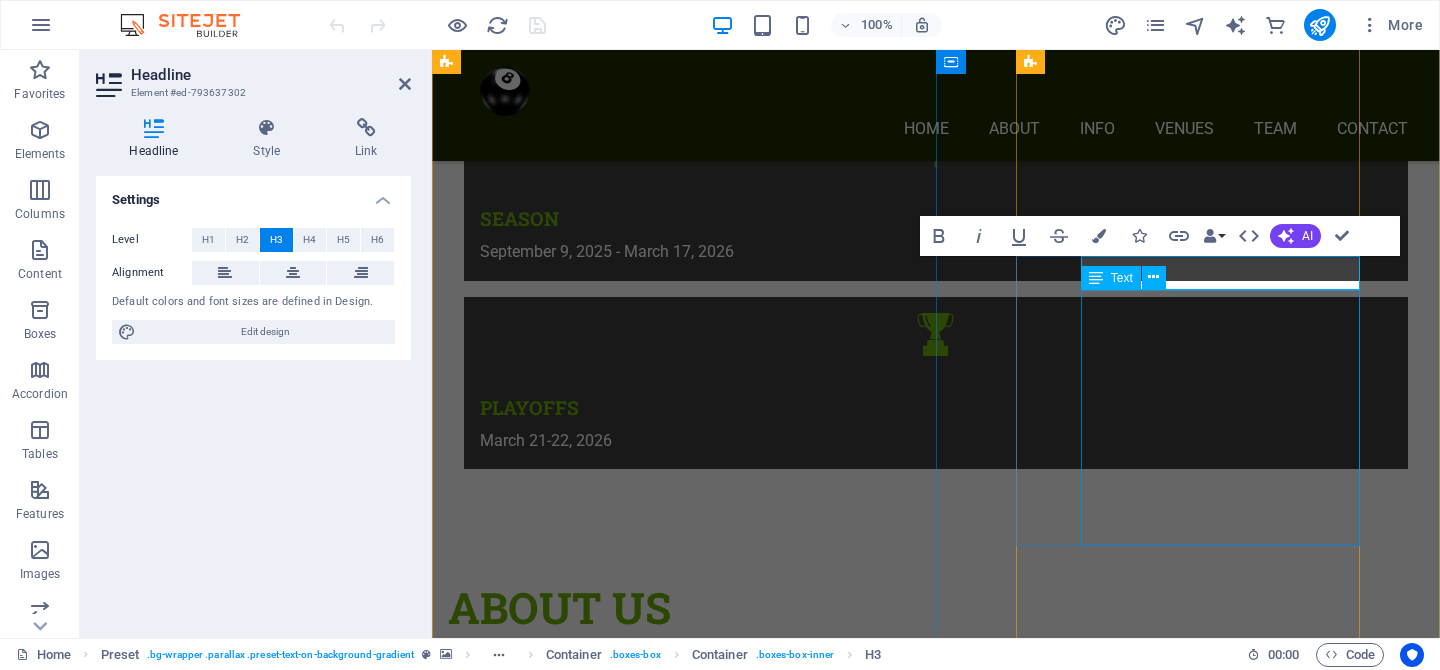 click on "support comes built into every game night. Whether you're celebrating a win or learning from a missed shot, fellow players are there with encouragement, helpful tips, and a laugh to keep things light. From mentorship for new members to rallying around each other at tournaments, this community thrives on lifting each other up—one cue strike at a time." at bounding box center [936, 2059] 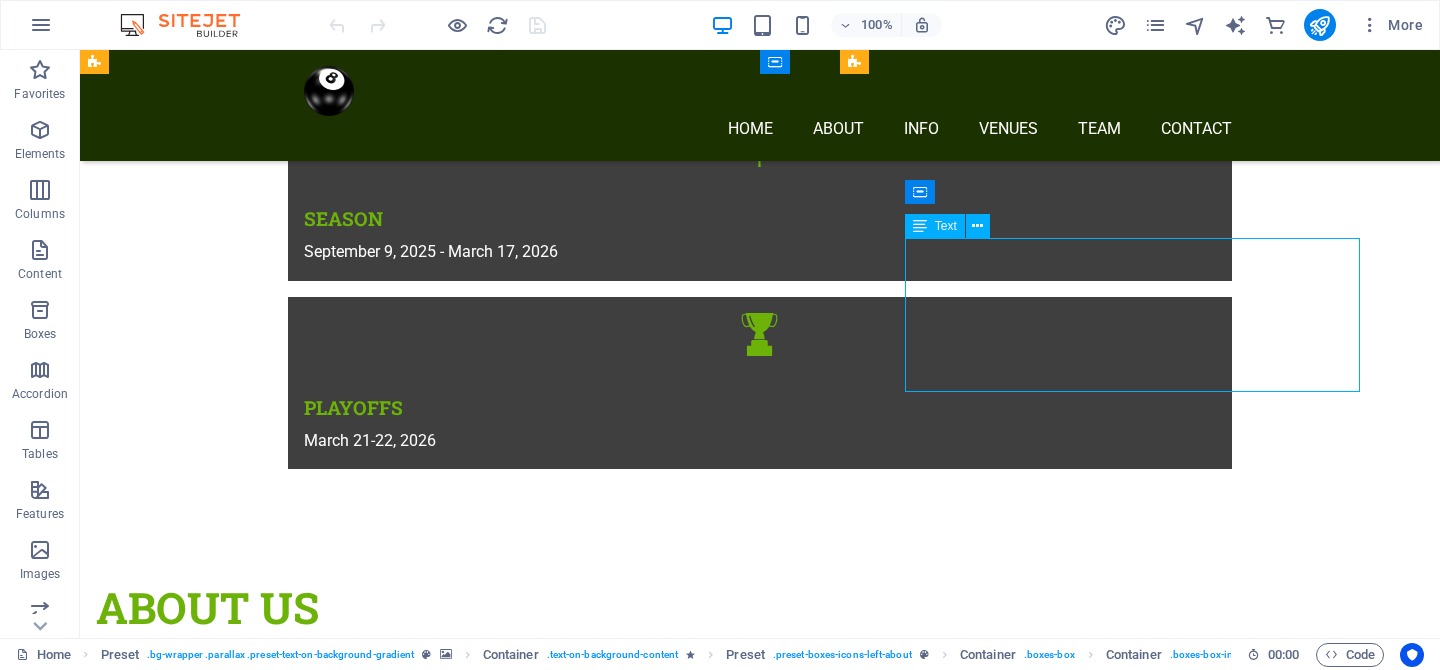 click on "support comes built into every game night. Whether you're celebrating a win or learning from a missed shot, fellow players are there with encouragement, helpful tips, and a laugh to keep things light. From mentorship for new members to rallying around each other at tournaments, this community thrives on lifting each other up—one cue strike at a time." at bounding box center [760, 2059] 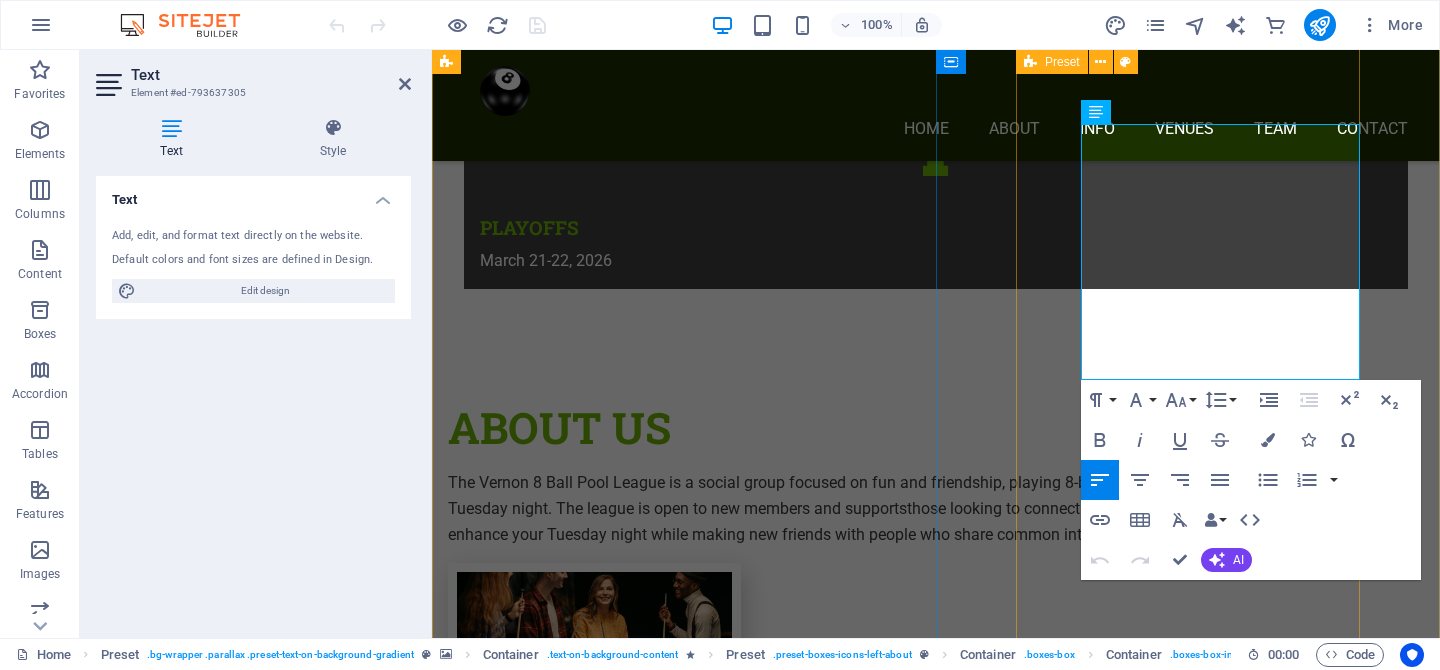 scroll, scrollTop: 1341, scrollLeft: 0, axis: vertical 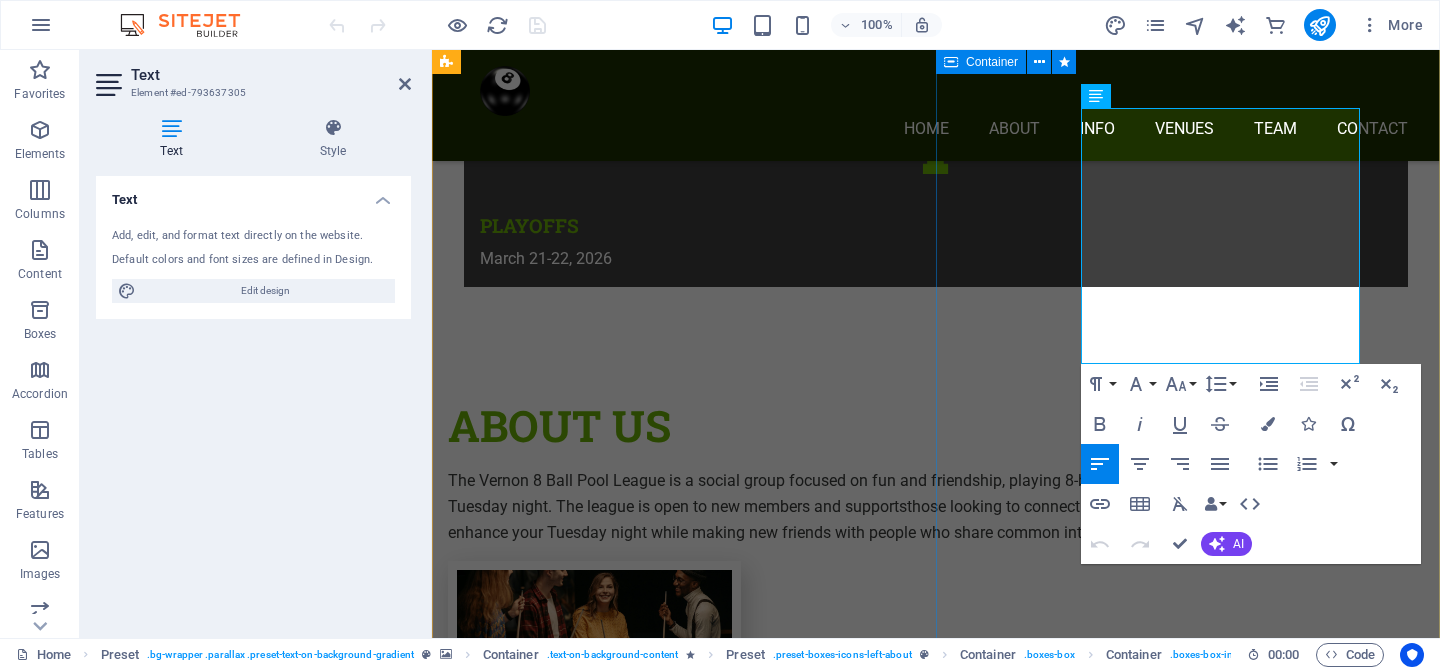 click on "Why JOIN us? EVERYONE IS WELCOME Whether you're sinking shots like a pro or still figuring out how to hold a cue, the Vernon 8 Ball Pool League is your kind of crowd. We embrace players of all experience levels with open arms and friendly smiles. .fa-secondary{opacity:.4} SUPPORTIVE MEMBERS support comes built into every game night. Whether you're celebrating a win or learning from a missed shot, fellow players are there with encouragement, helpful tips, and a laugh to keep things light. From mentorship for new members to rallying around each other at tournaments, this community thrives on lifting each other up—one cue strike at a time. .fa-secondary{opacity:.4} FRIENDLY ATMOSPHERE It’s a place where competition is lighthearted, the jokes flow as freely as the drinks, and every Tuesday feels like a reunion with friends. Whether you're there to win or just unwind, you'll find yourself immersed in an atmosphere that’s as playful as it is welcoming." at bounding box center [936, 1809] 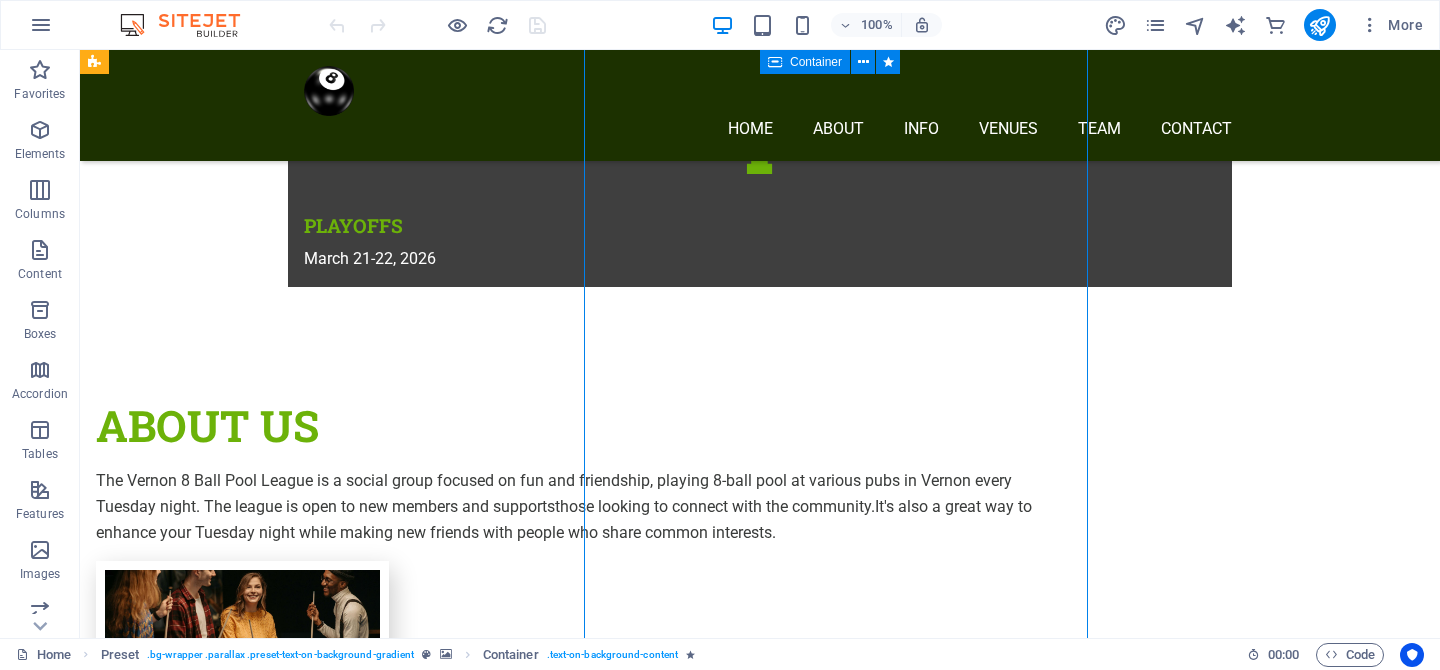 scroll, scrollTop: 1290, scrollLeft: 0, axis: vertical 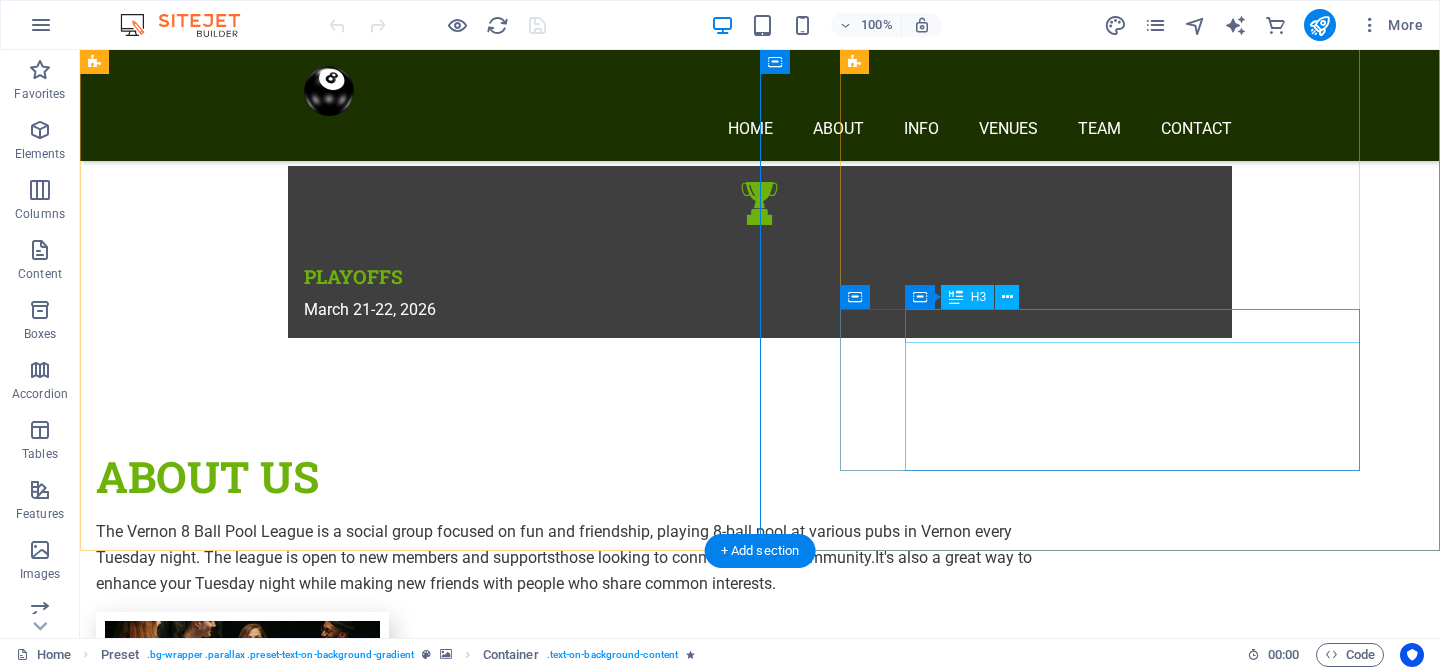 click on "FRIENDLY ATMOSPHERE" at bounding box center (760, 2000) 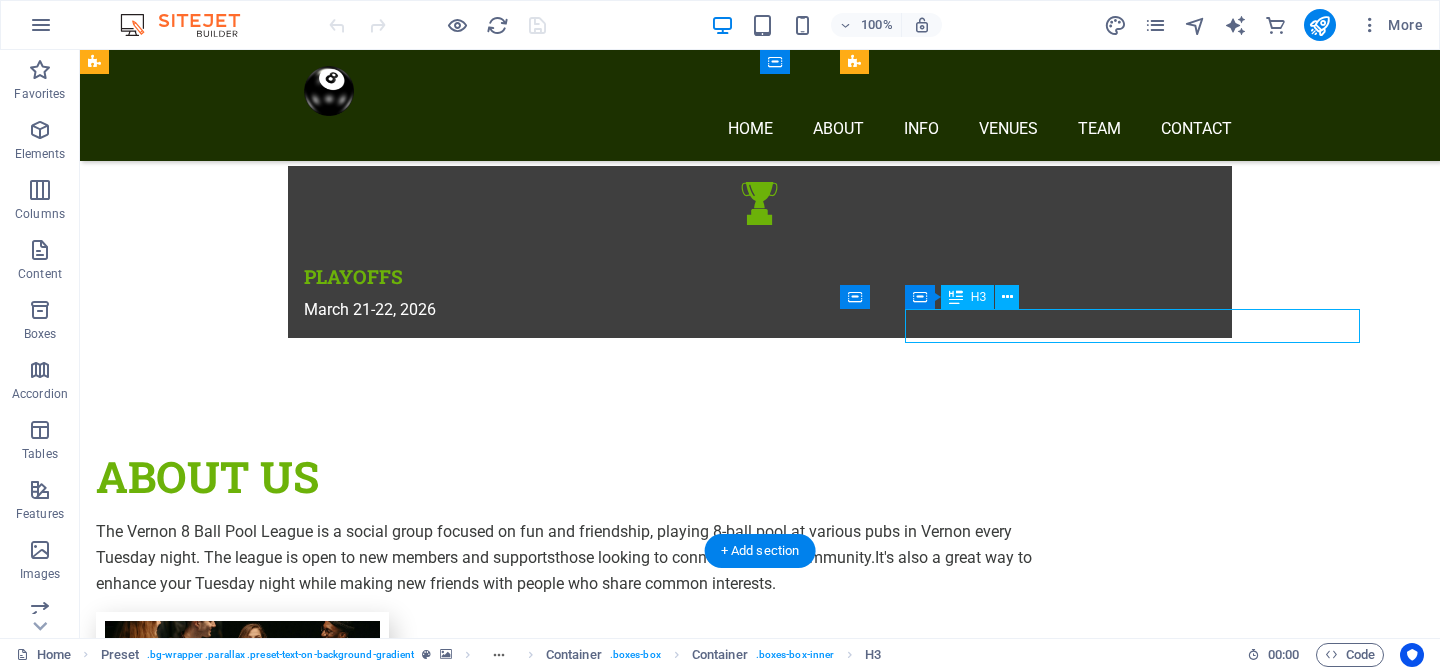 click on "FRIENDLY ATMOSPHERE" at bounding box center [760, 2000] 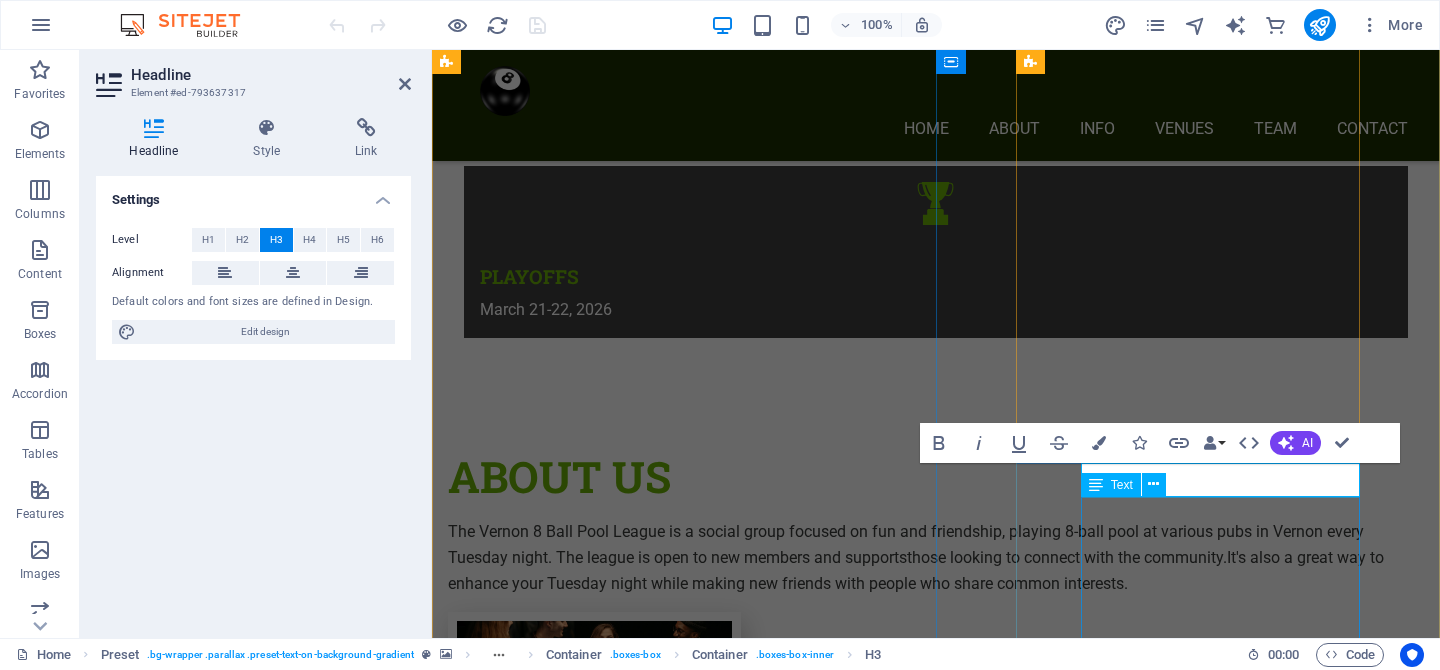 click on "It’s a place where competition is lighthearted, the jokes flow as freely as the drinks, and every Tuesday feels like a reunion with friends. Whether you're there to win or just unwind, you'll find yourself immersed in an atmosphere that’s as playful as it is welcoming." at bounding box center [936, 2111] 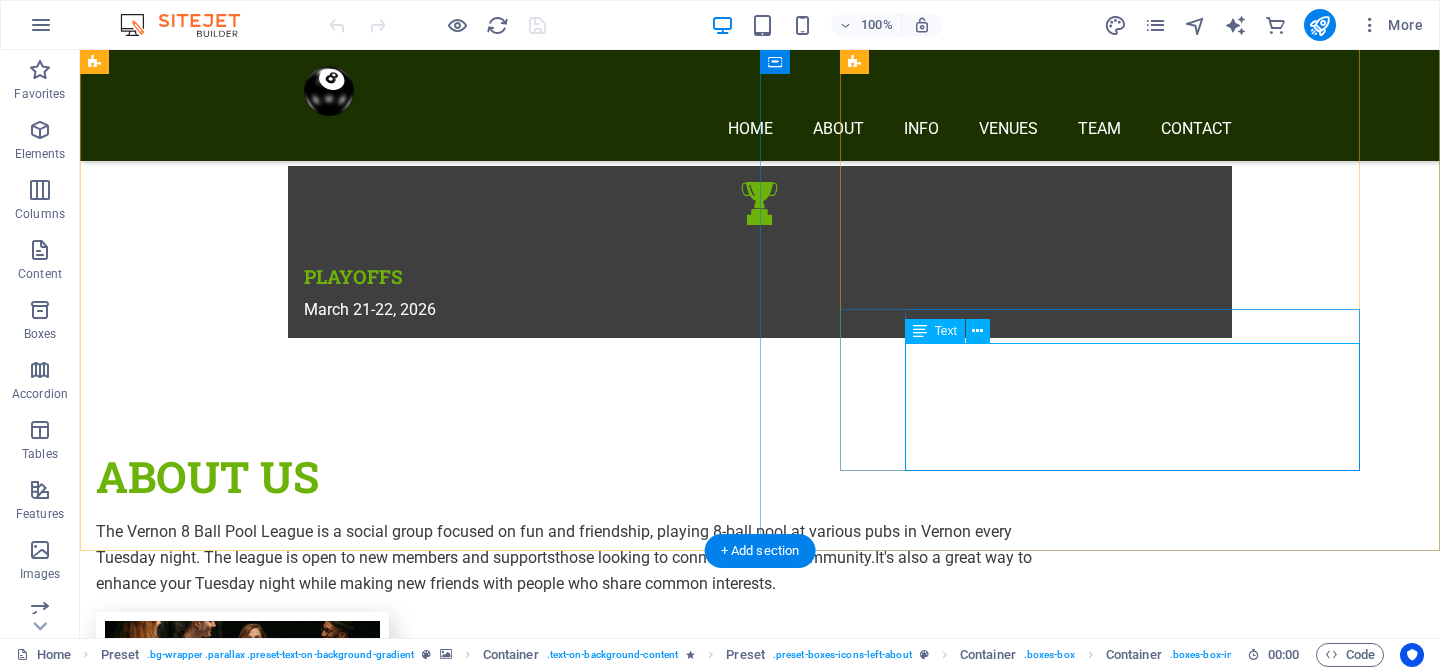 click on "It’s a place where competition is lighthearted, the jokes flow as freely as the drinks, and every Tuesday feels like a reunion with friends. Whether you're there to win or just unwind, you'll find yourself immersed in an atmosphere that’s as playful as it is welcoming." at bounding box center (760, 2098) 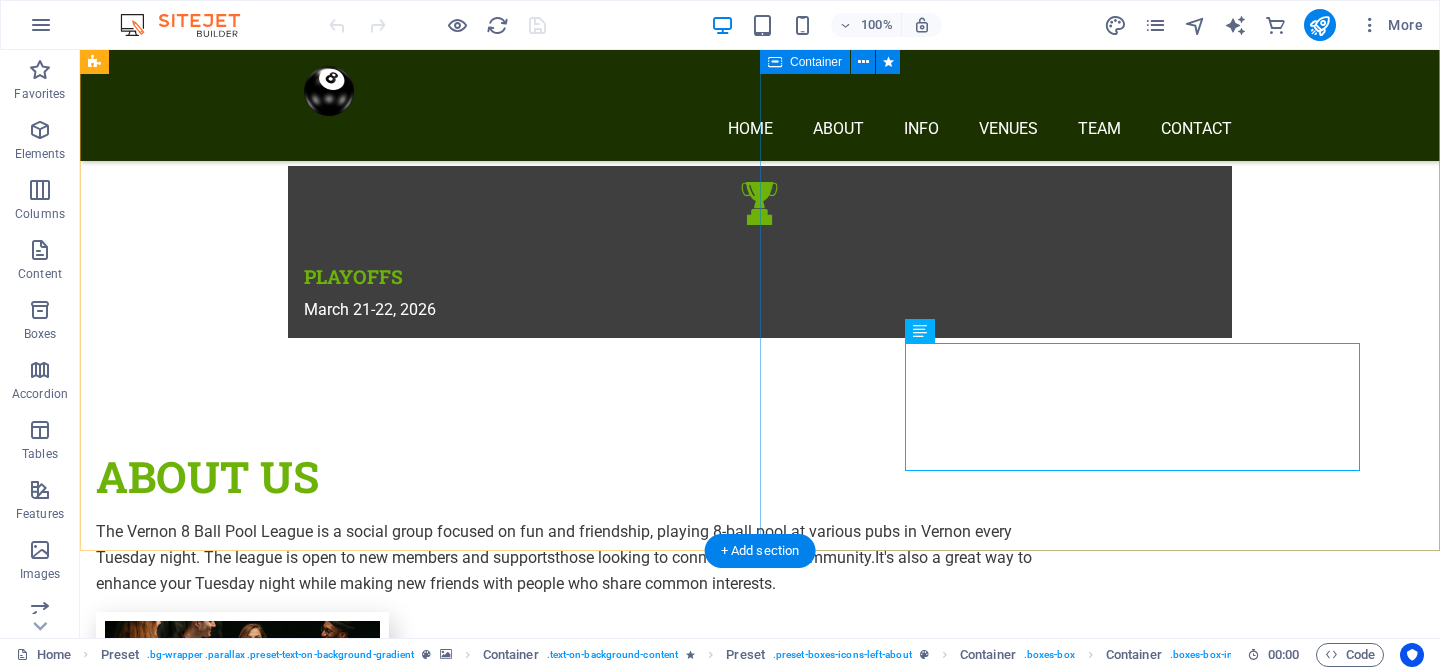 click on "Why JOIN us? EVERYONE IS WELCOME Whether you're sinking shots like a pro or still figuring out how to hold a cue, the Vernon 8 Ball Pool League is your kind of crowd. We embrace players of all experience levels with open arms and friendly smiles. .fa-secondary{opacity:.4} SUPPORTIVE MEMBERS support comes built into every game night. Whether you're celebrating a win or learning from a missed shot, fellow players are there with encouragement, helpful tips, and a laugh to keep things light. From mentorship for new members to rallying around each other at tournaments, this community thrives on lifting each other up—one cue strike at a time. .fa-secondary{opacity:.4} FRIENDLY ATMOSPHERE It’s a place where competition is lighthearted, the jokes flow as freely as the drinks, and every Tuesday feels like a reunion with friends. Whether you're there to win or just unwind, you'll find yourself immersed in an atmosphere that’s as playful as it is welcoming." at bounding box center [760, 1847] 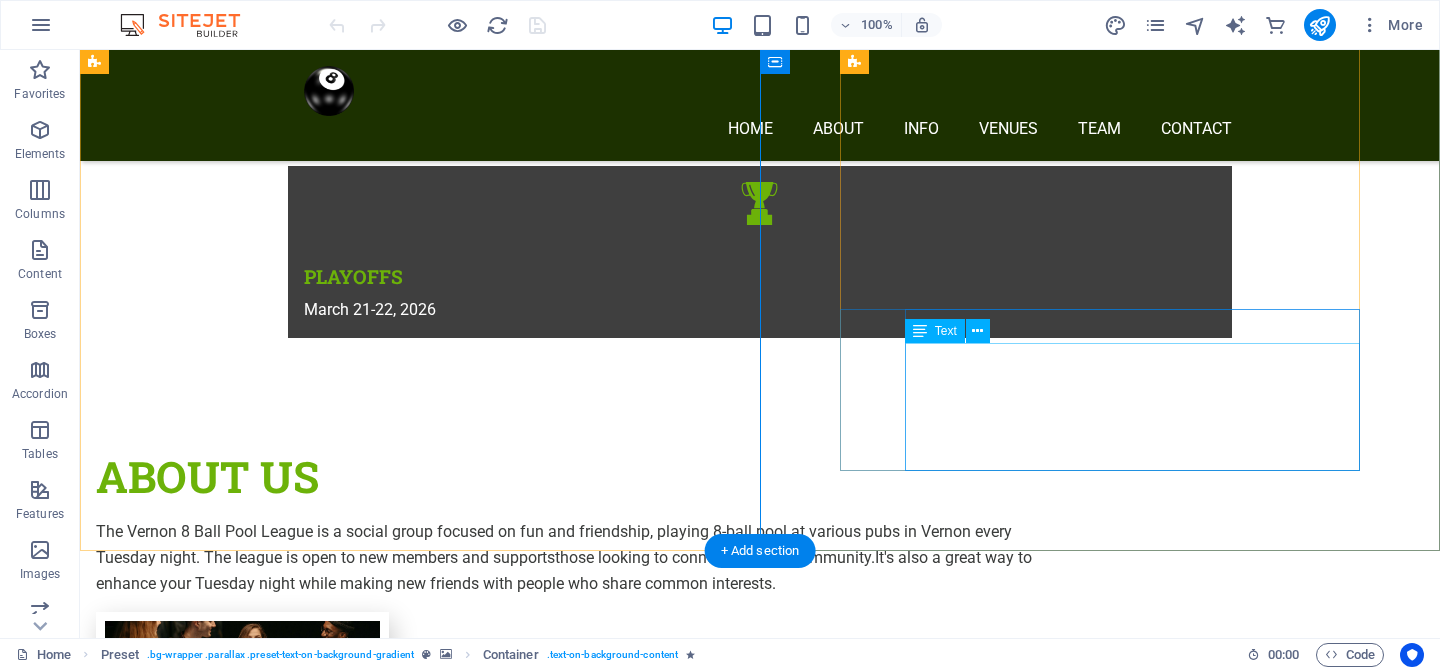 click on "It’s a place where competition is lighthearted, the jokes flow as freely as the drinks, and every Tuesday feels like a reunion with friends. Whether you're there to win or just unwind, you'll find yourself immersed in an atmosphere that’s as playful as it is welcoming." at bounding box center (760, 2098) 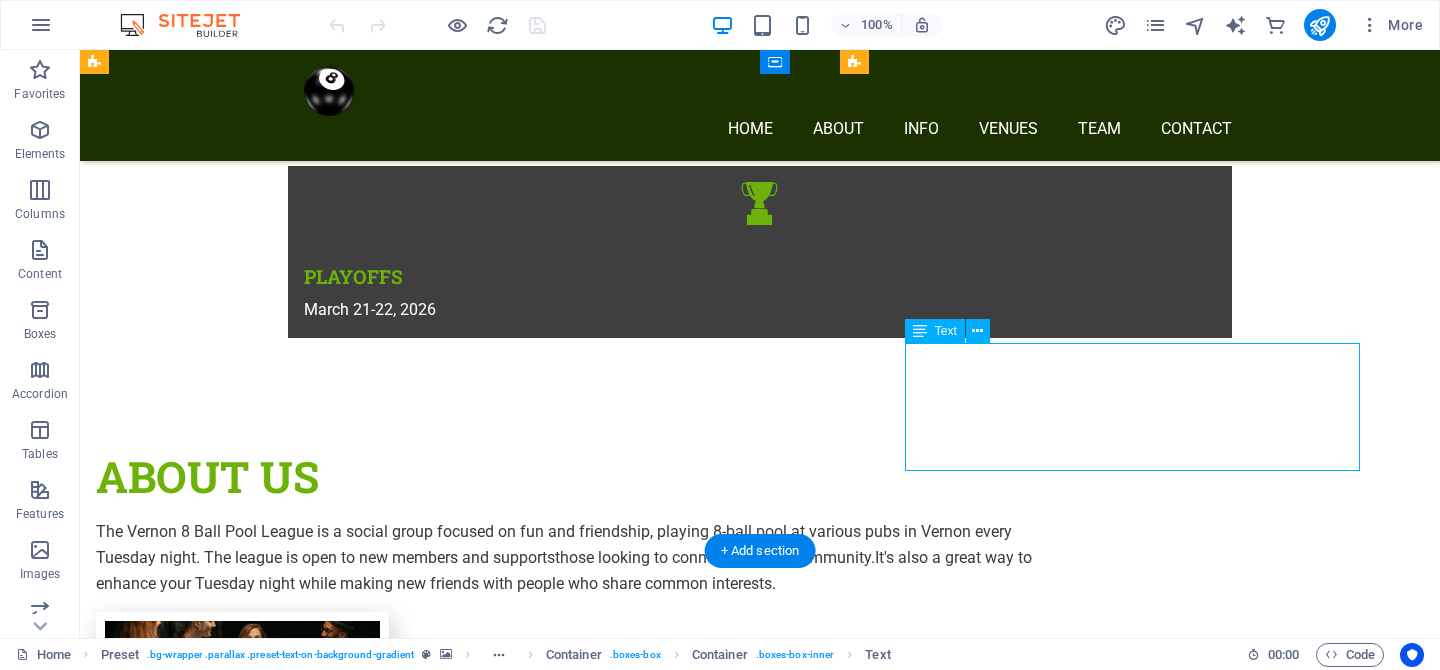 click on "It’s a place where competition is lighthearted, the jokes flow as freely as the drinks, and every Tuesday feels like a reunion with friends. Whether you're there to win or just unwind, you'll find yourself immersed in an atmosphere that’s as playful as it is welcoming." at bounding box center (760, 2098) 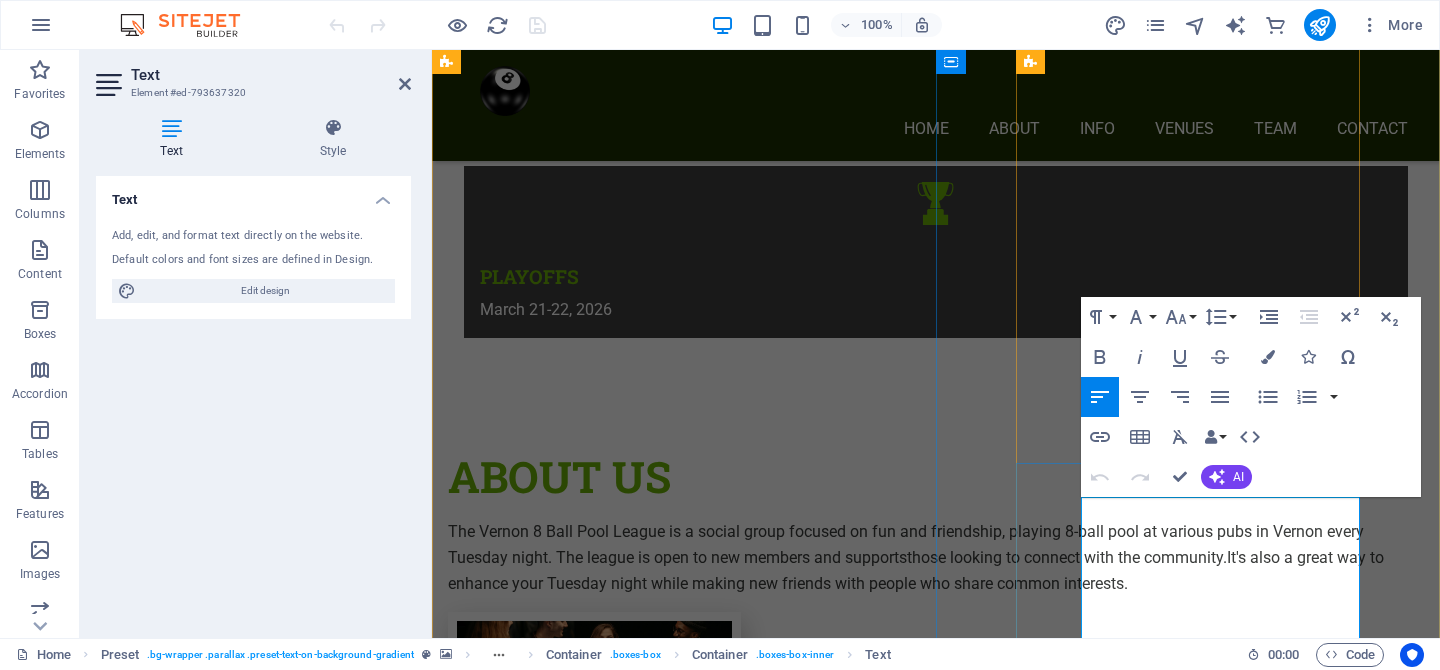 click on "It’s a place where competition is lighthearted, the jokes flow as freely as the drinks, and every Tuesday feels like a reunion with friends. Whether you're there to win or just unwind, you'll find yourself immersed in an atmosphere that’s as playful as it is welcoming." at bounding box center [936, 2111] 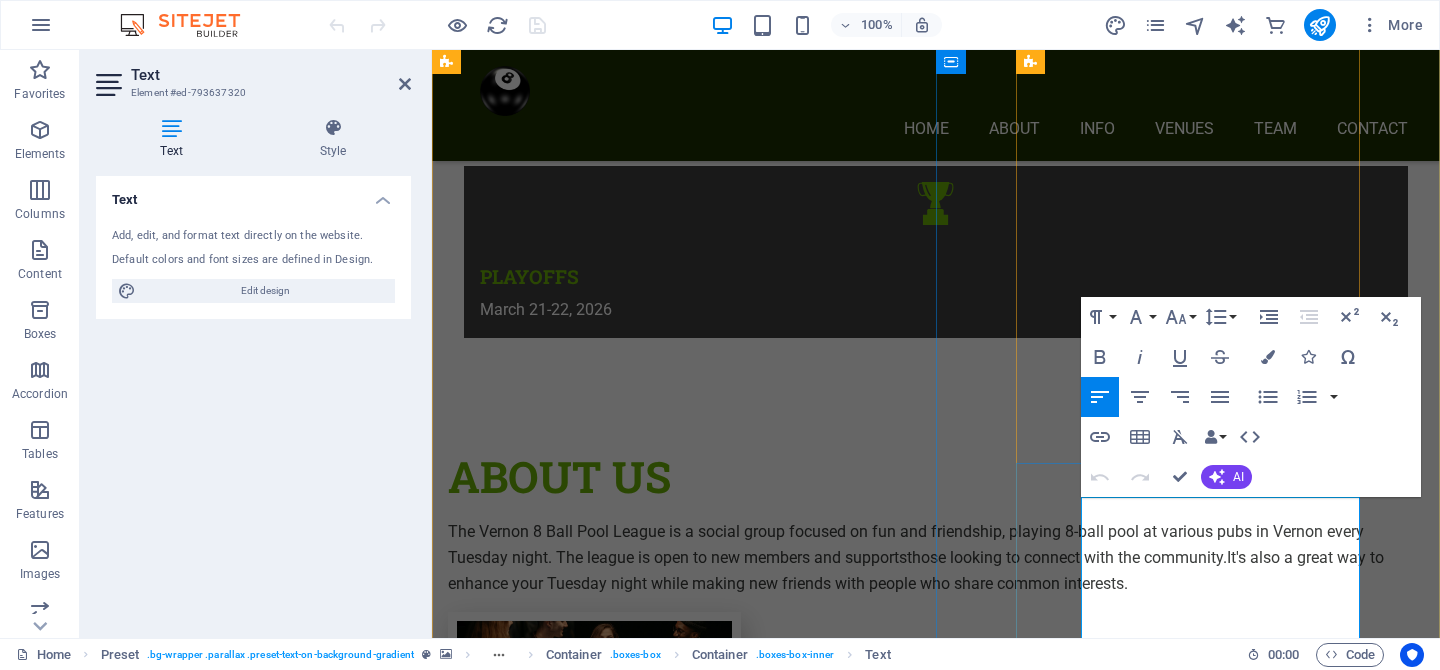 copy on "It’s a place where competition is lighthearted, the jokes flow as freely as the drinks, and every Tuesday feels like a reunion with friends. Whether you're there to win or just unwind, you'll find yourself immersed in an atmosphere that’s as playful as it is welcoming." 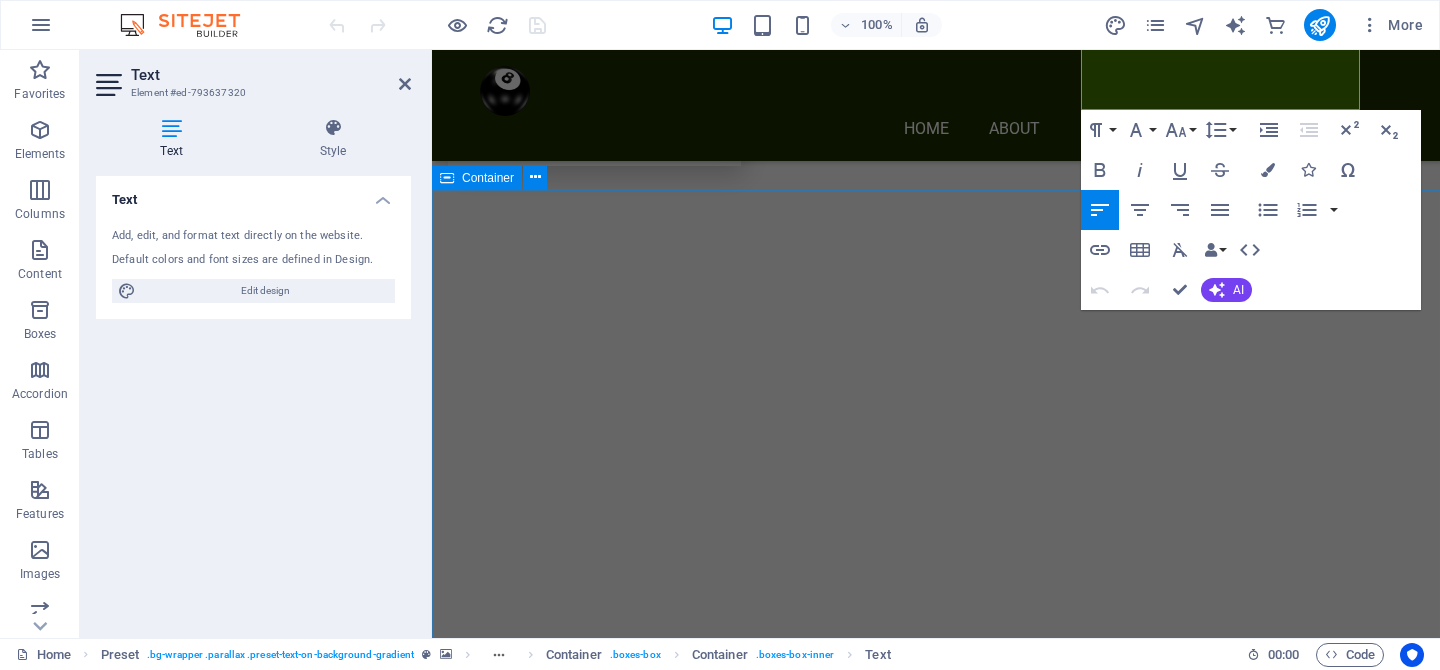 scroll, scrollTop: 1856, scrollLeft: 0, axis: vertical 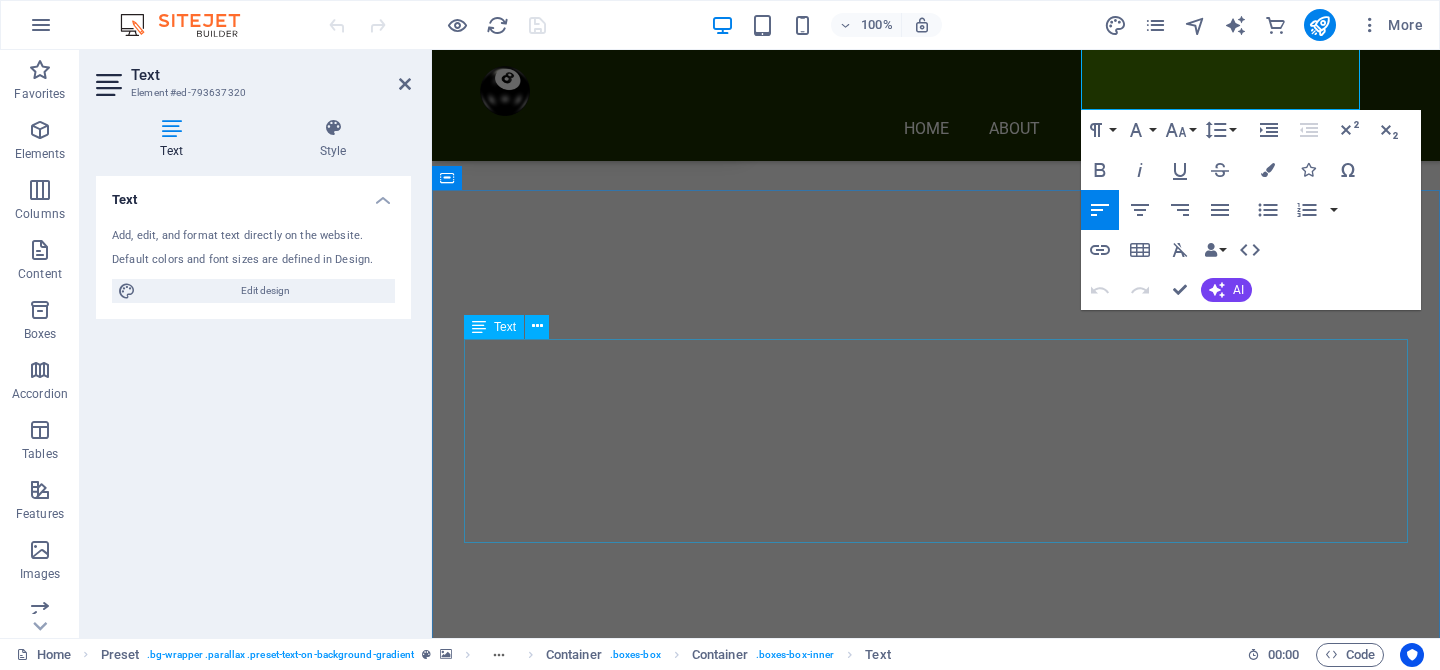 click on "When: Every Tuesday night, September to March, starting at 6:30 PM Where: Various local pubs in Vernon Cost: $75.00 per player for the season, which includes playoffs and a banquet Duration: The season runs from September 9th to March 17, 2026, with a two-week break for the holidays Playoffs: March 21-22, 2026 Banquet: April 18, 2026 Registration: Email [EMAIL] to register Payment: E-transfer to [EMAIL], payable until September 2nd" at bounding box center [936, 1915] 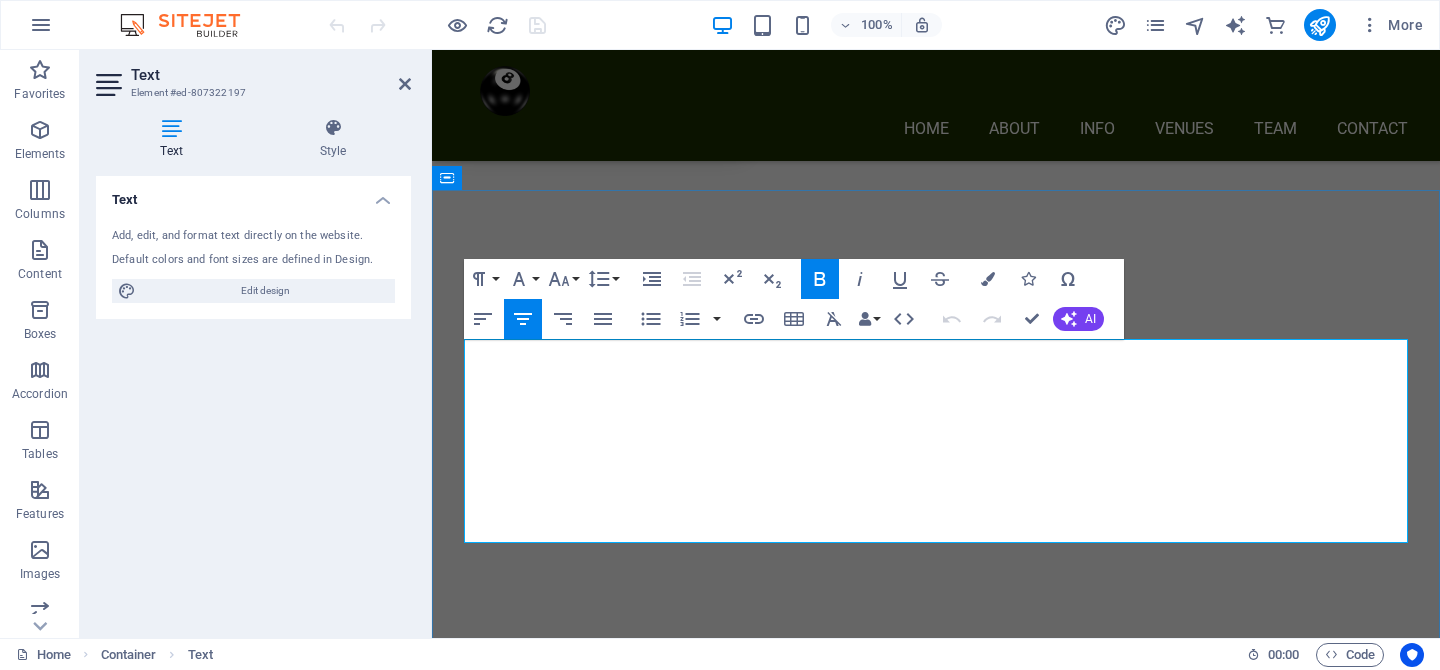 drag, startPoint x: 743, startPoint y: 348, endPoint x: 1065, endPoint y: 372, distance: 322.89316 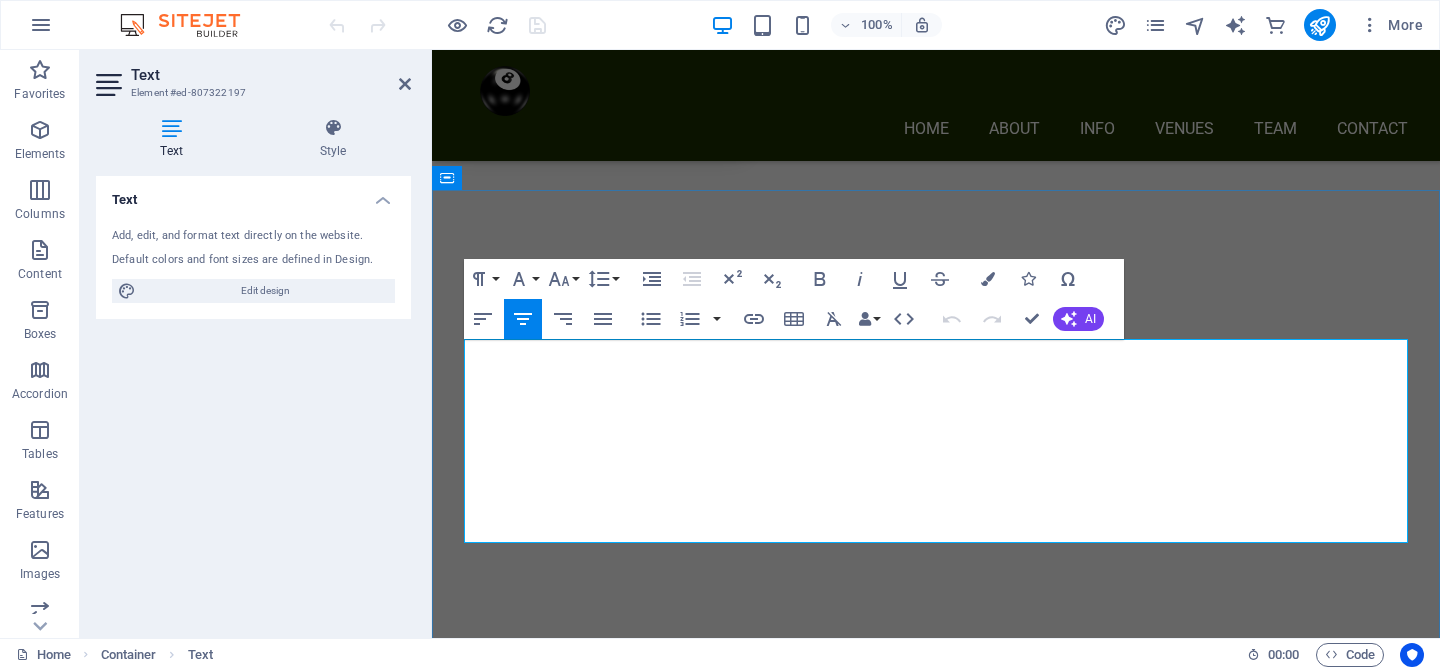 copy on "Every Tuesday night, September to March, starting at 6:30 PM Where: Various local pubs in Vernon" 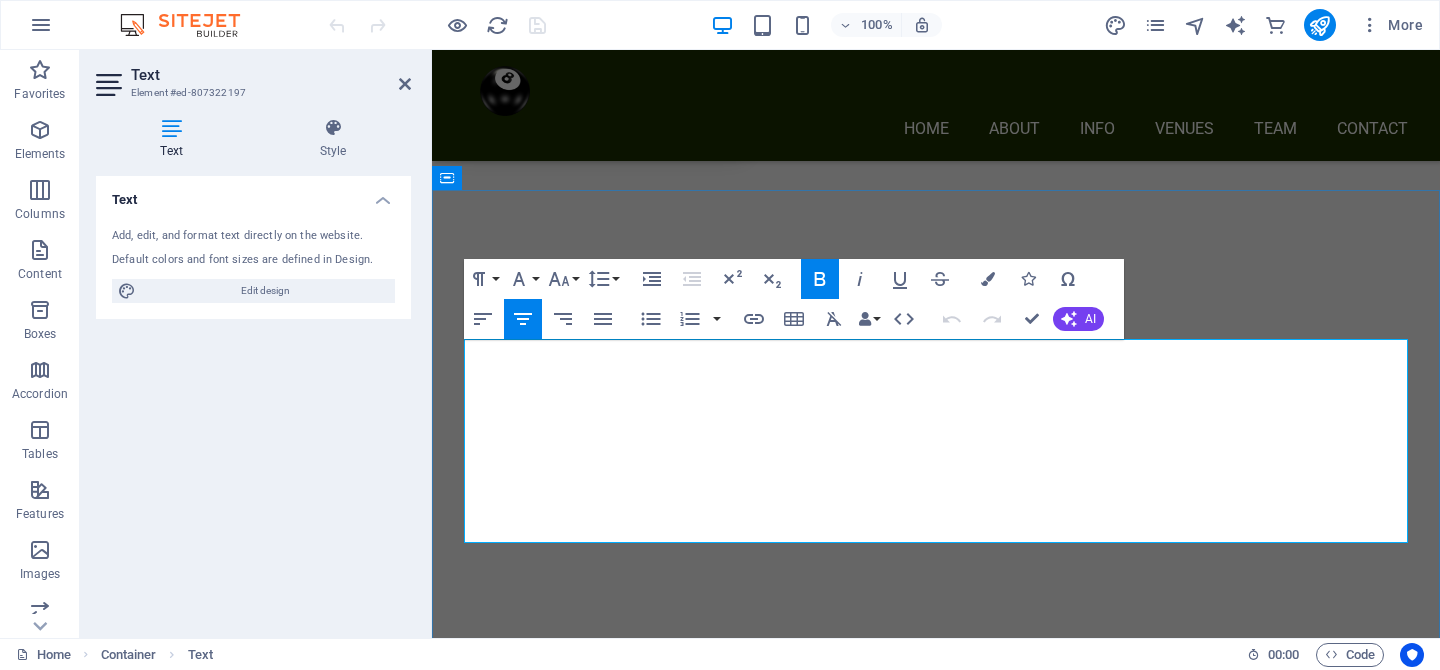 drag, startPoint x: 694, startPoint y: 346, endPoint x: 1157, endPoint y: 515, distance: 492.8793 